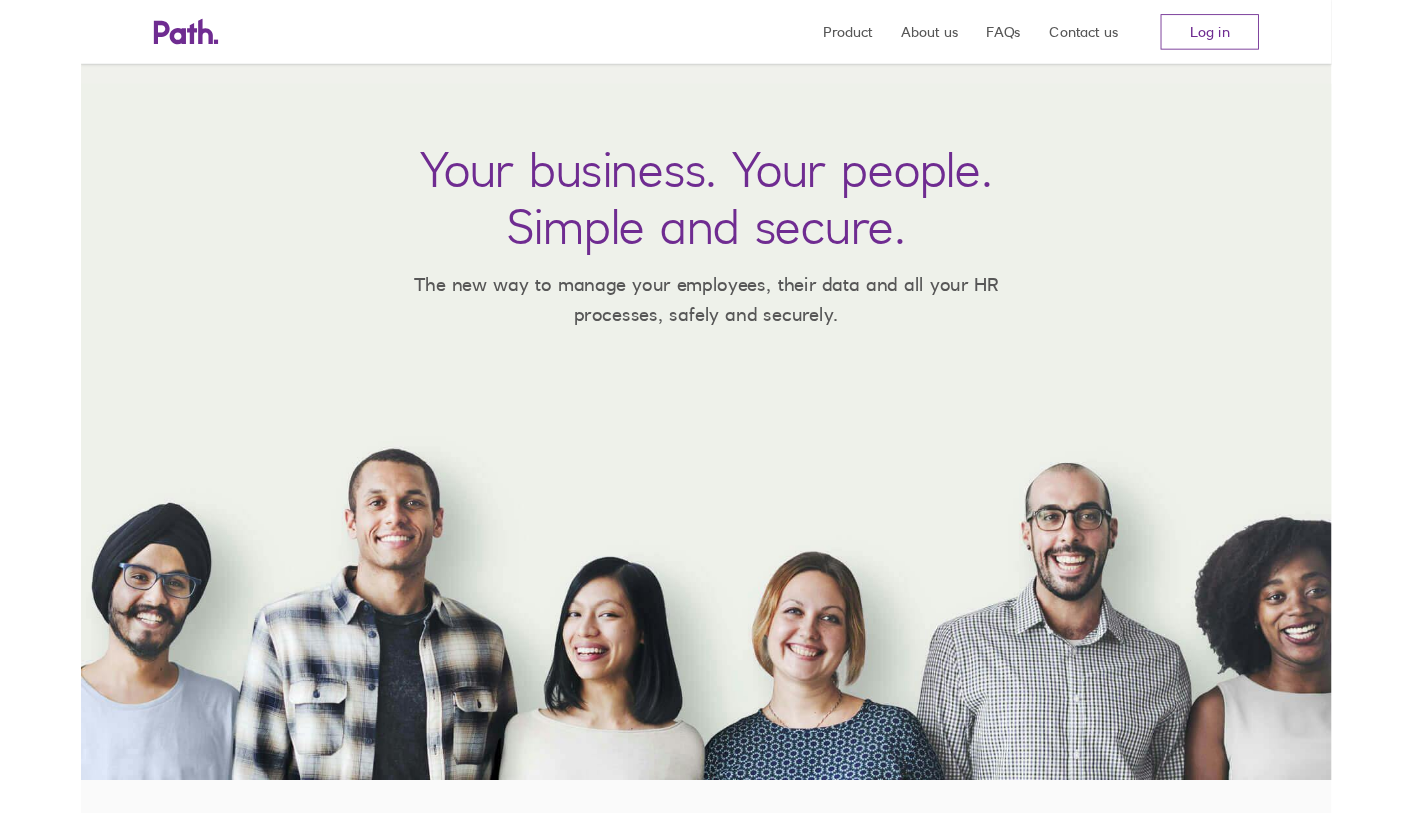 scroll, scrollTop: 88, scrollLeft: 0, axis: vertical 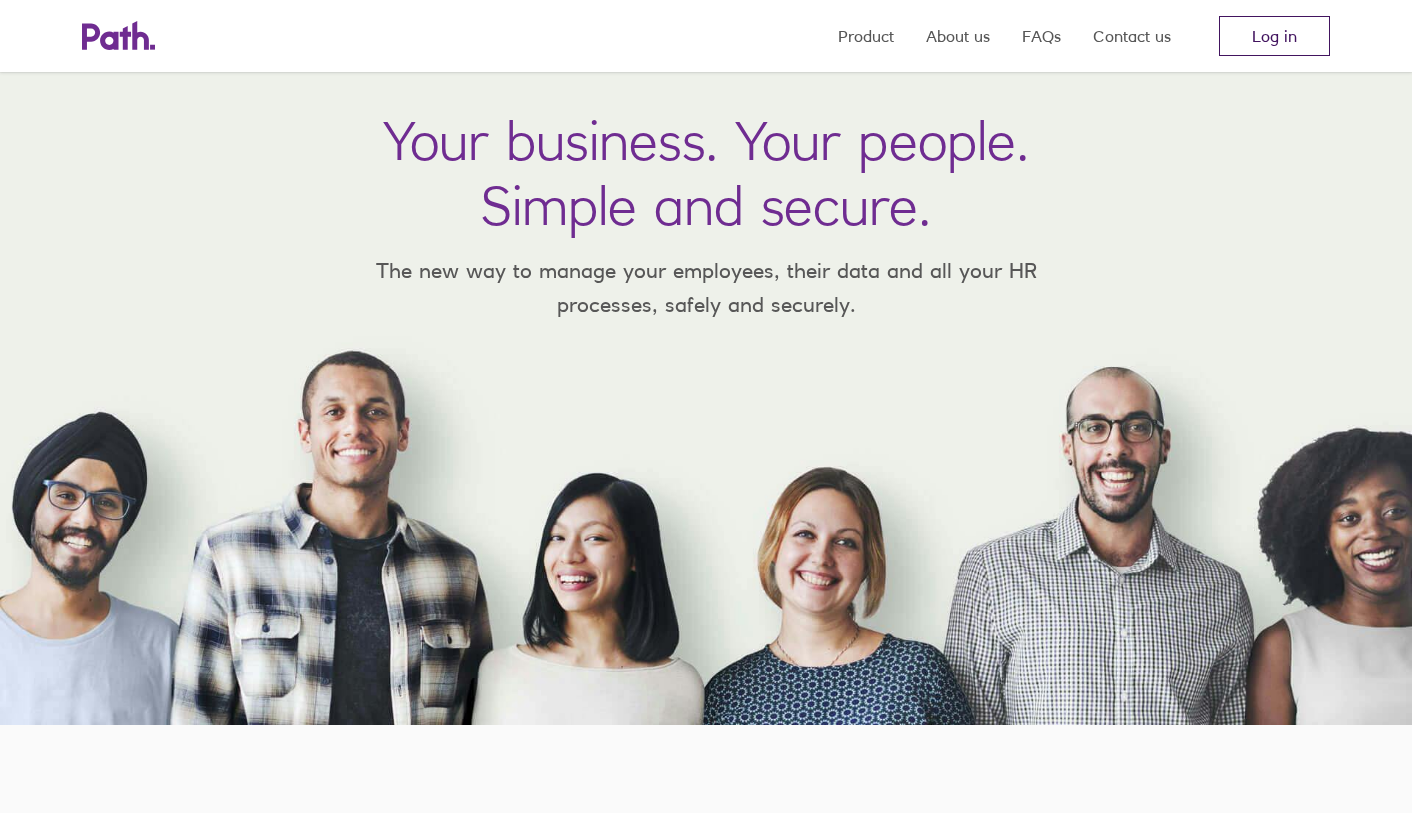 click on "Log in" at bounding box center (1274, 36) 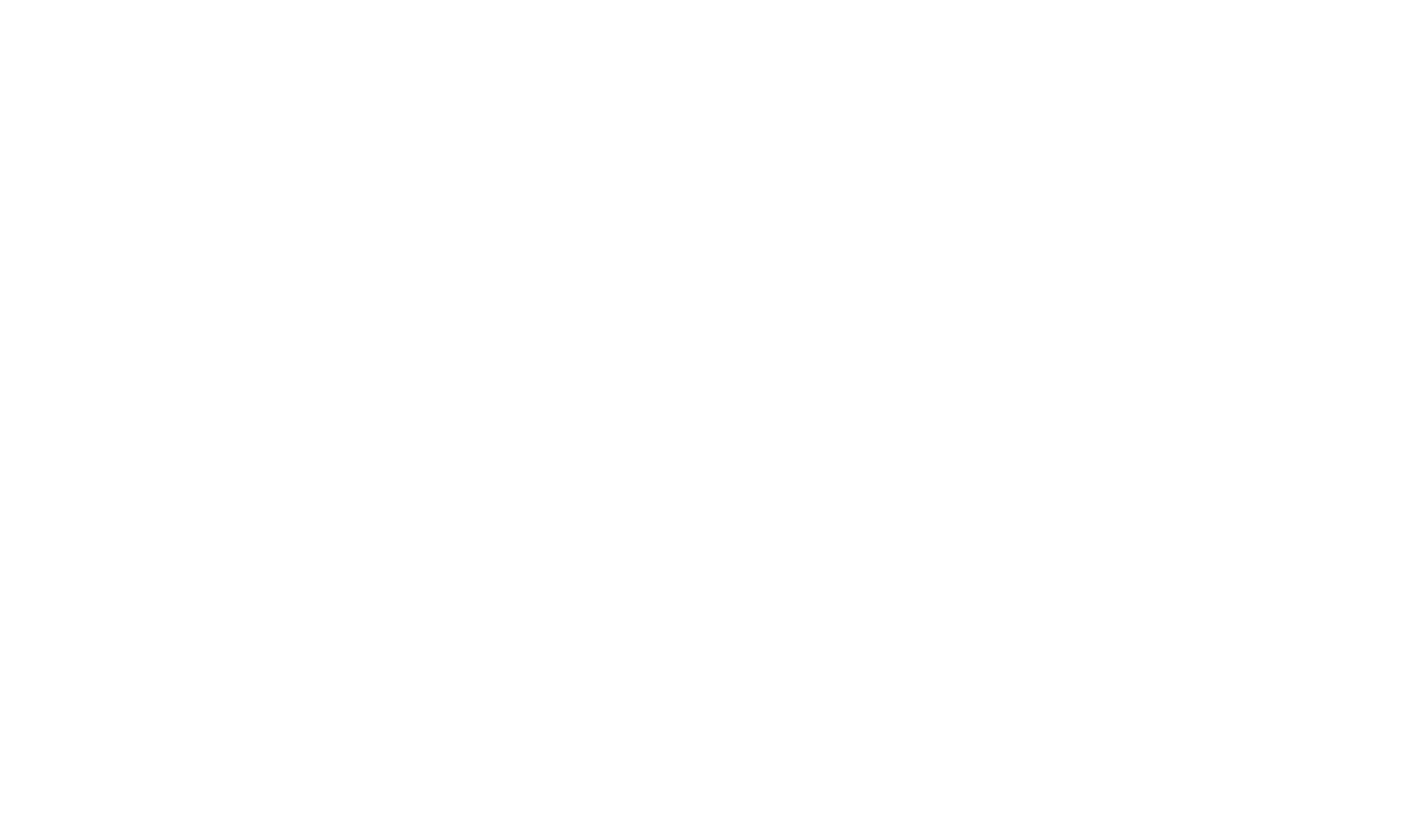scroll, scrollTop: 0, scrollLeft: 0, axis: both 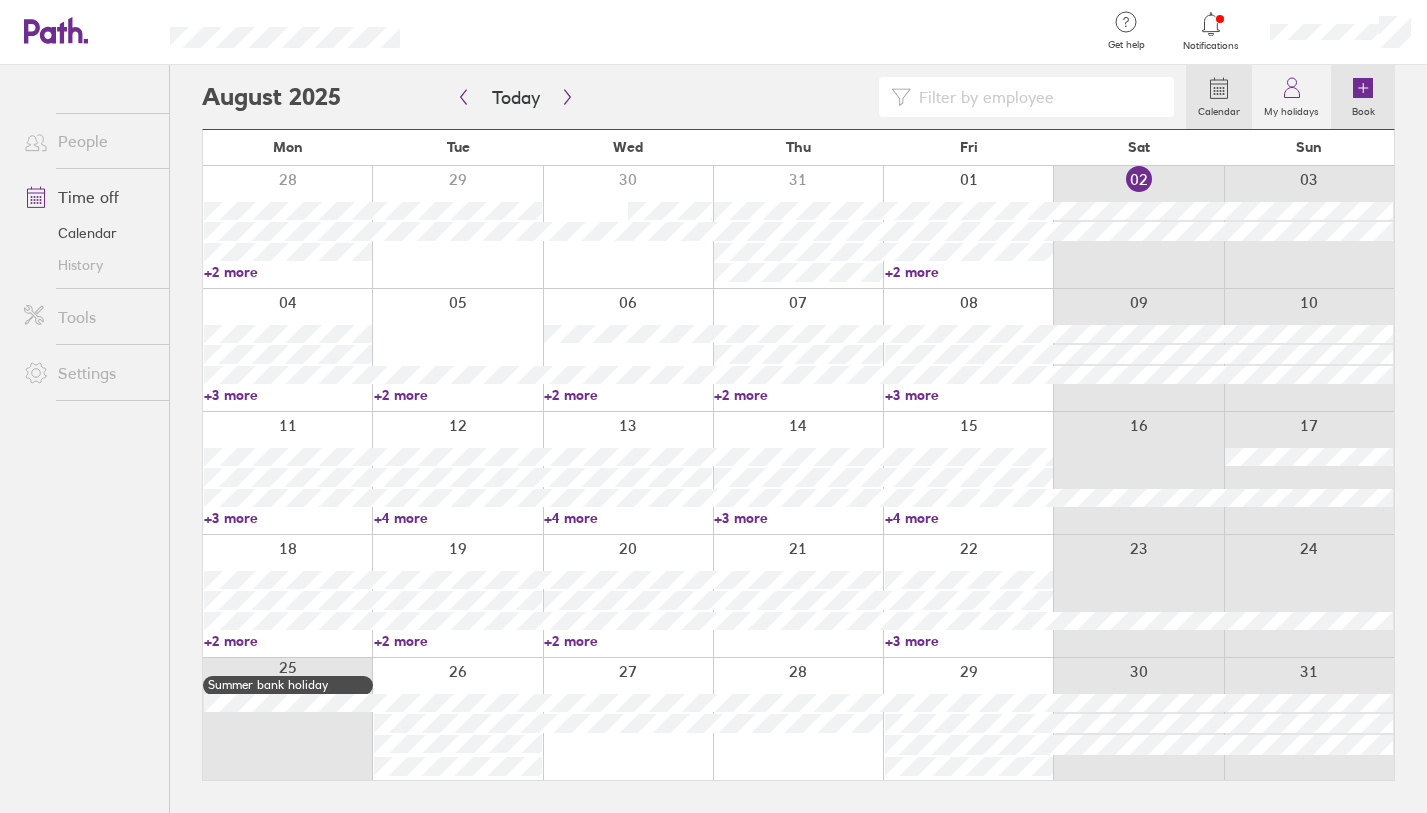 click 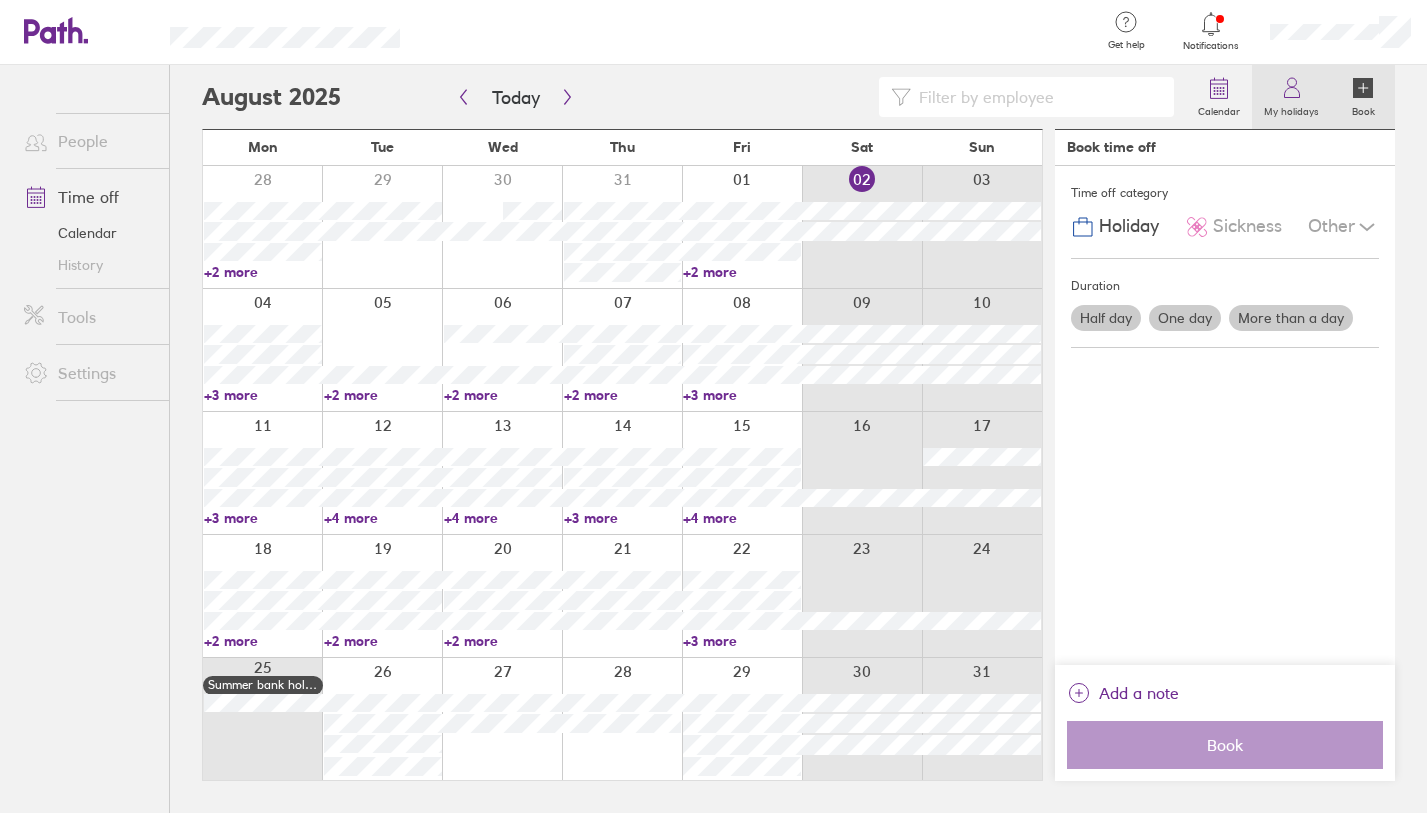 click 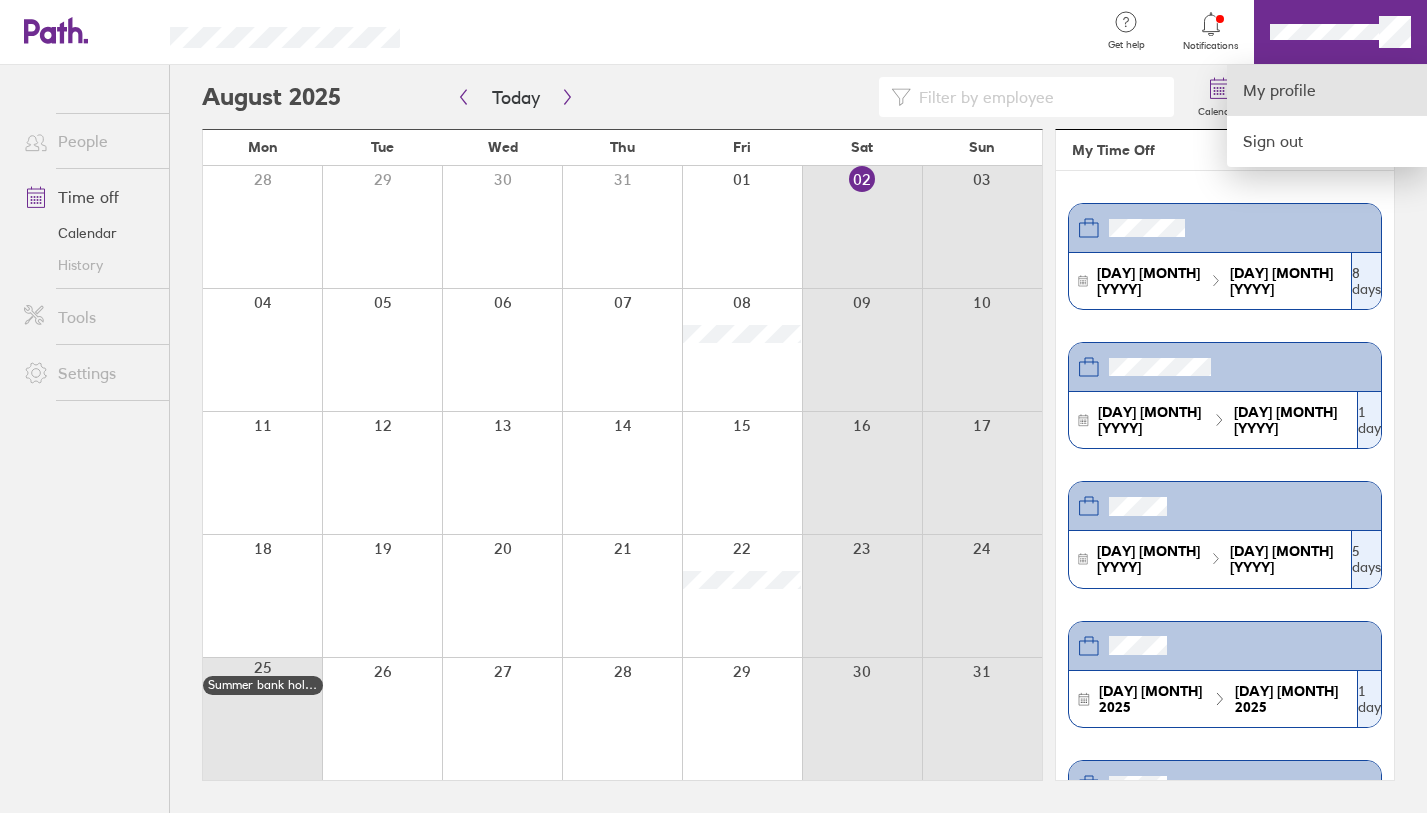click on "My profile" at bounding box center (1327, 90) 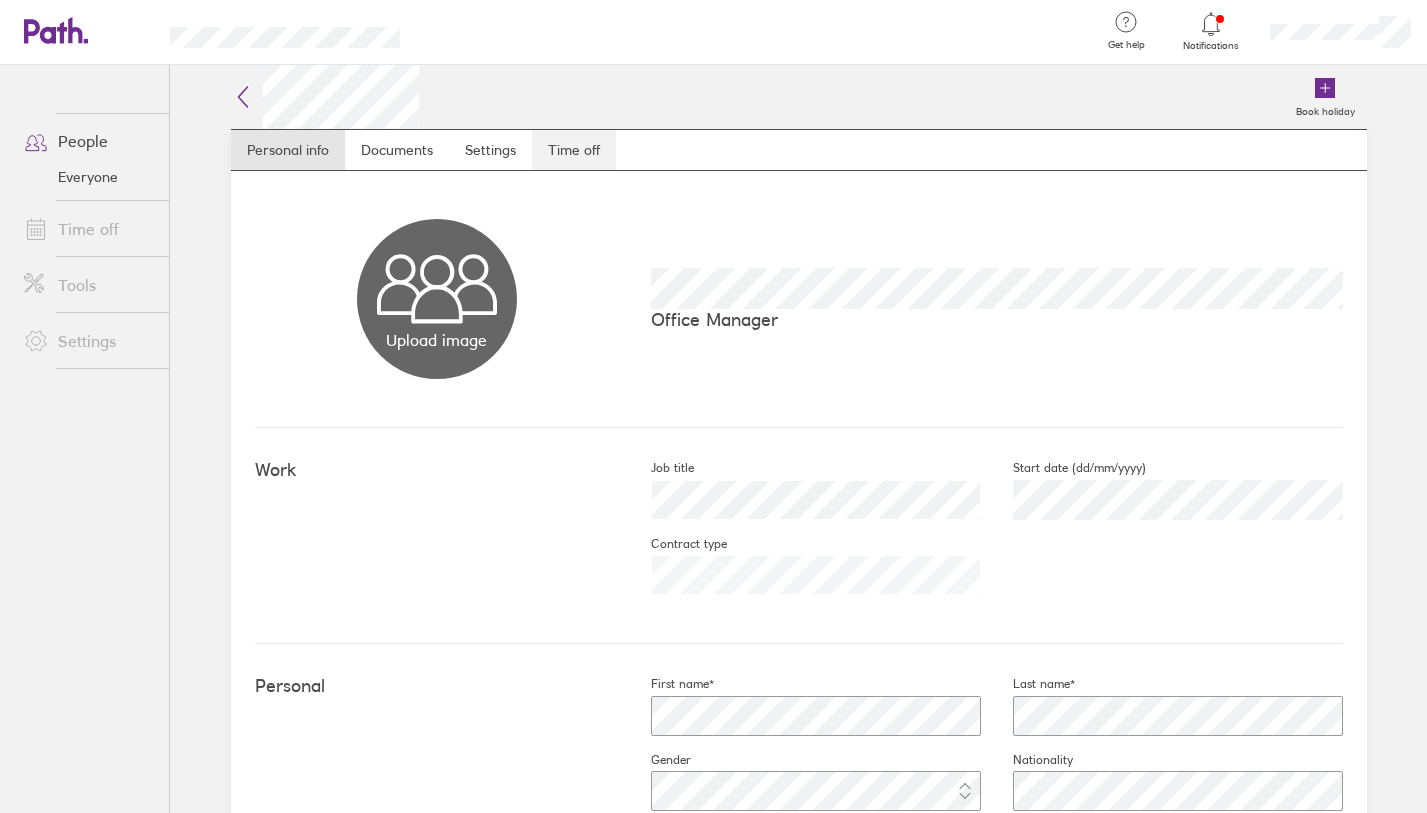 click on "Time off" at bounding box center [574, 150] 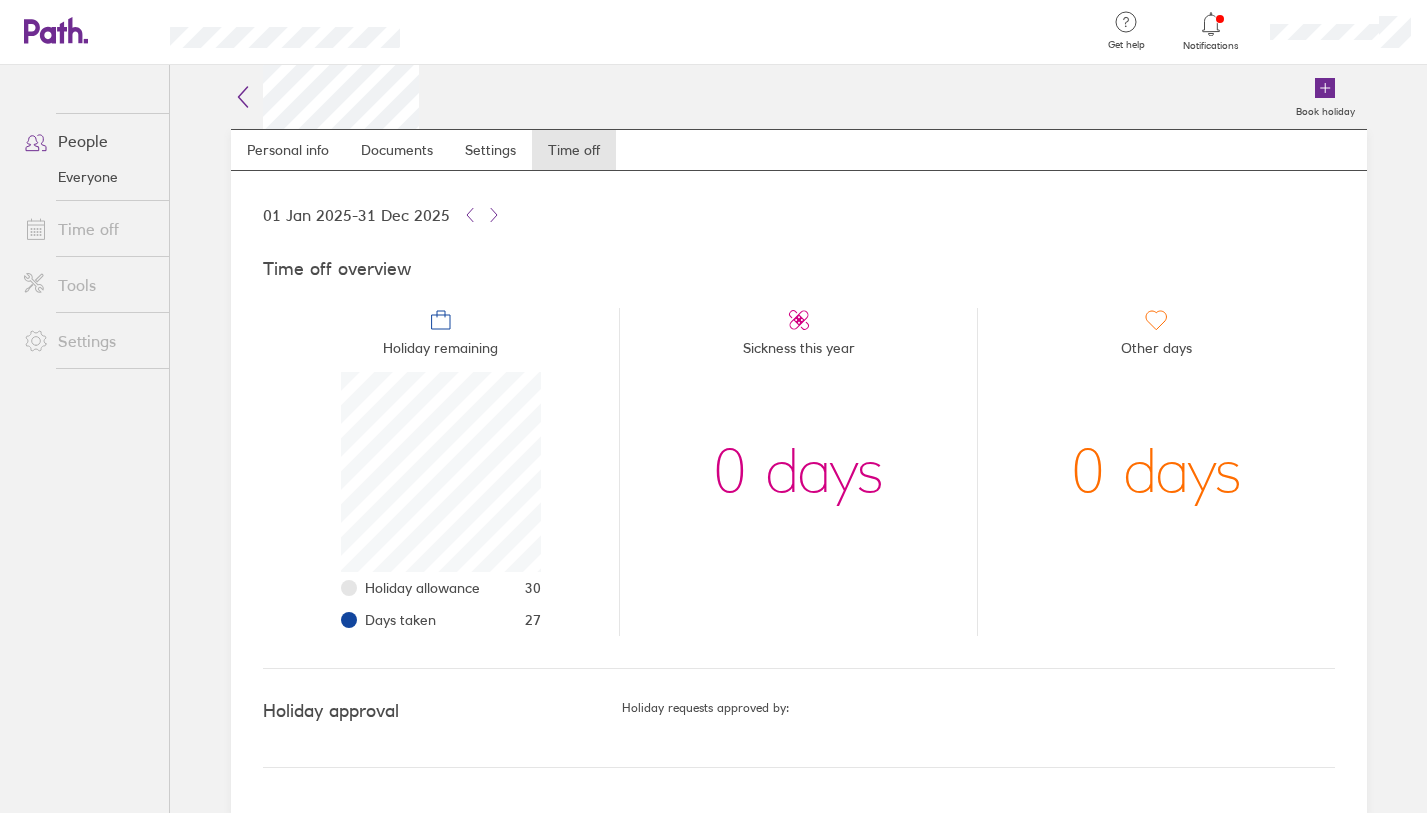 scroll, scrollTop: 999800, scrollLeft: 999800, axis: both 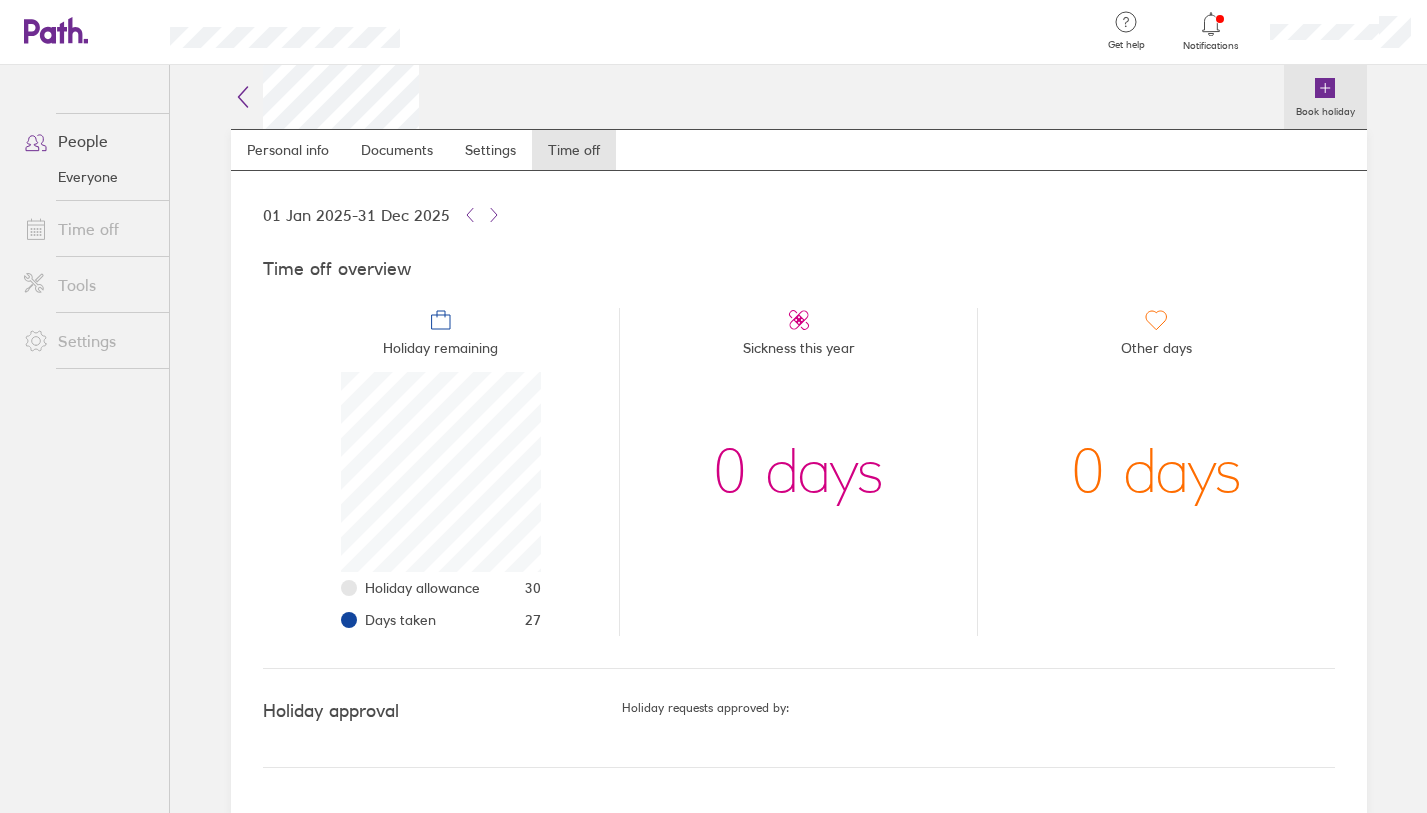 click on "Book holiday" at bounding box center [1325, 97] 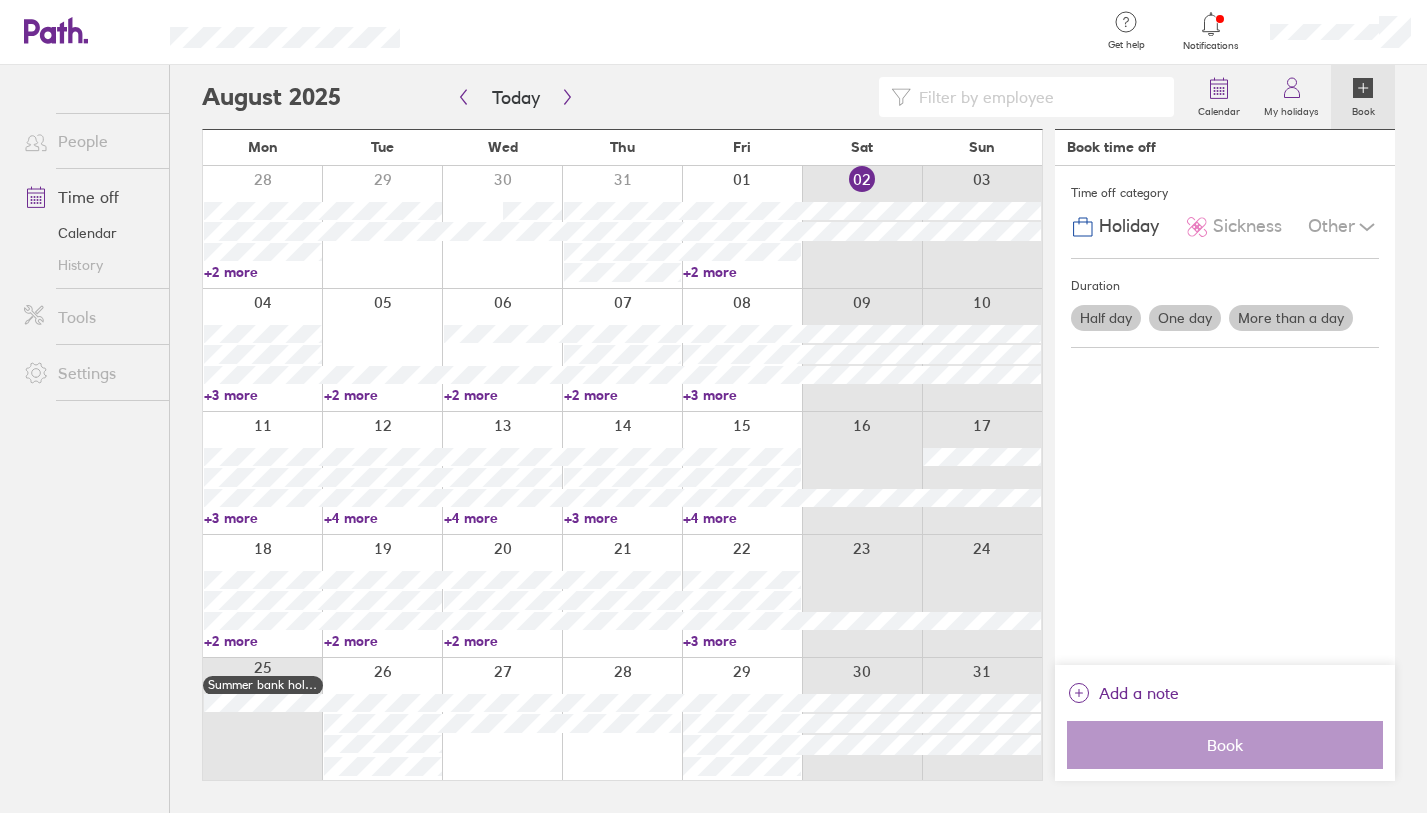 click on "Half day" at bounding box center (1106, 318) 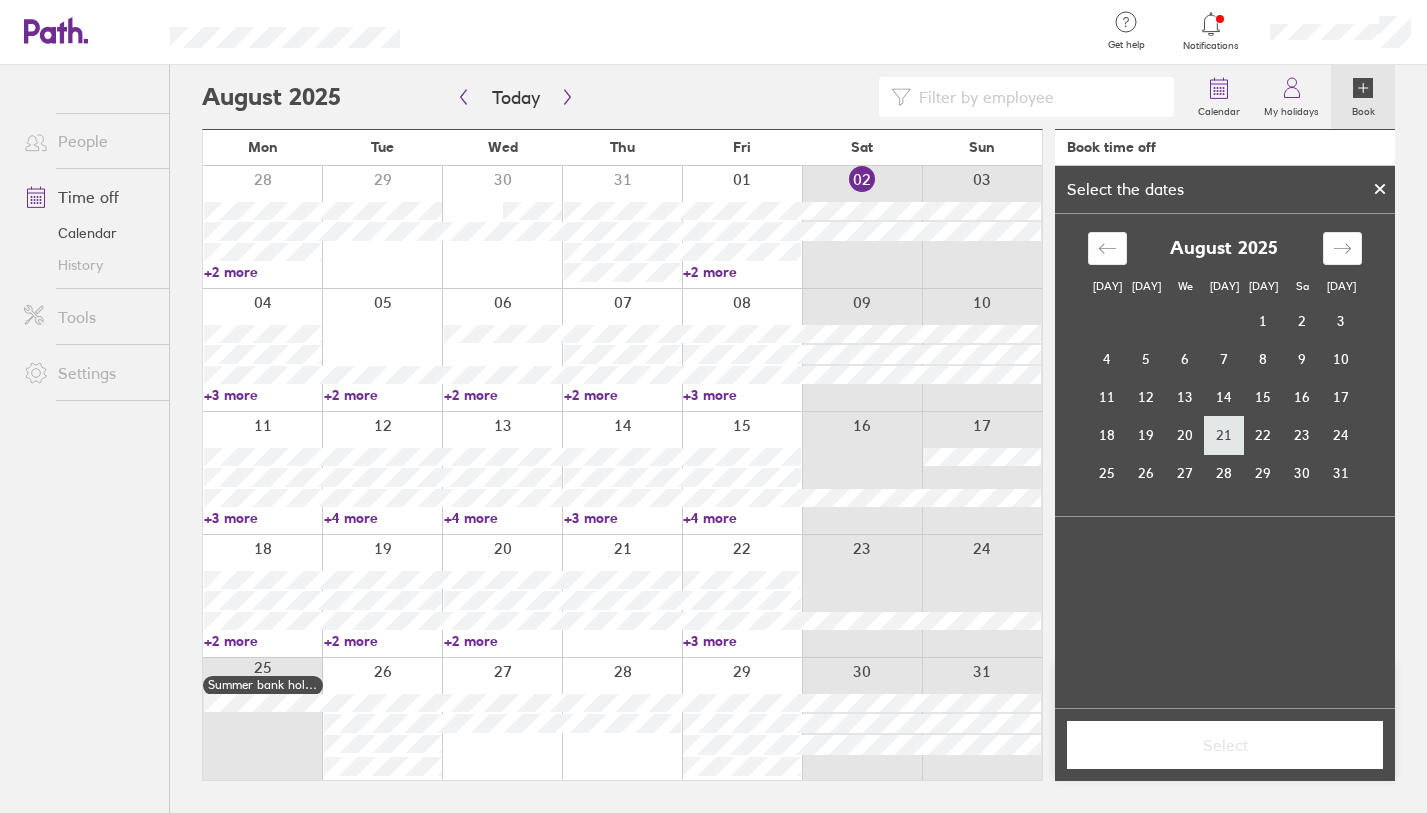 click on "21" at bounding box center [1224, 435] 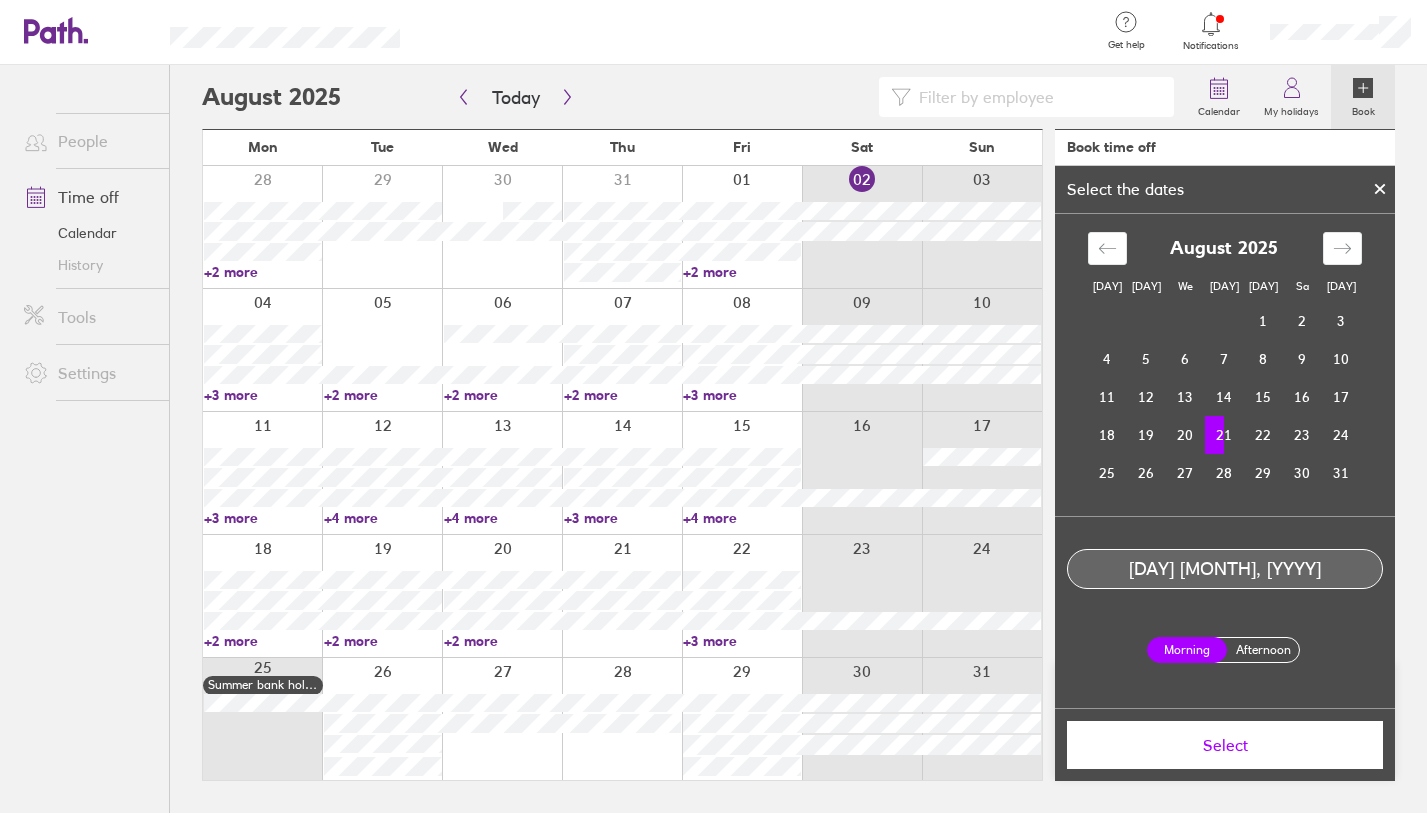click on "Afternoon" at bounding box center [1263, 650] 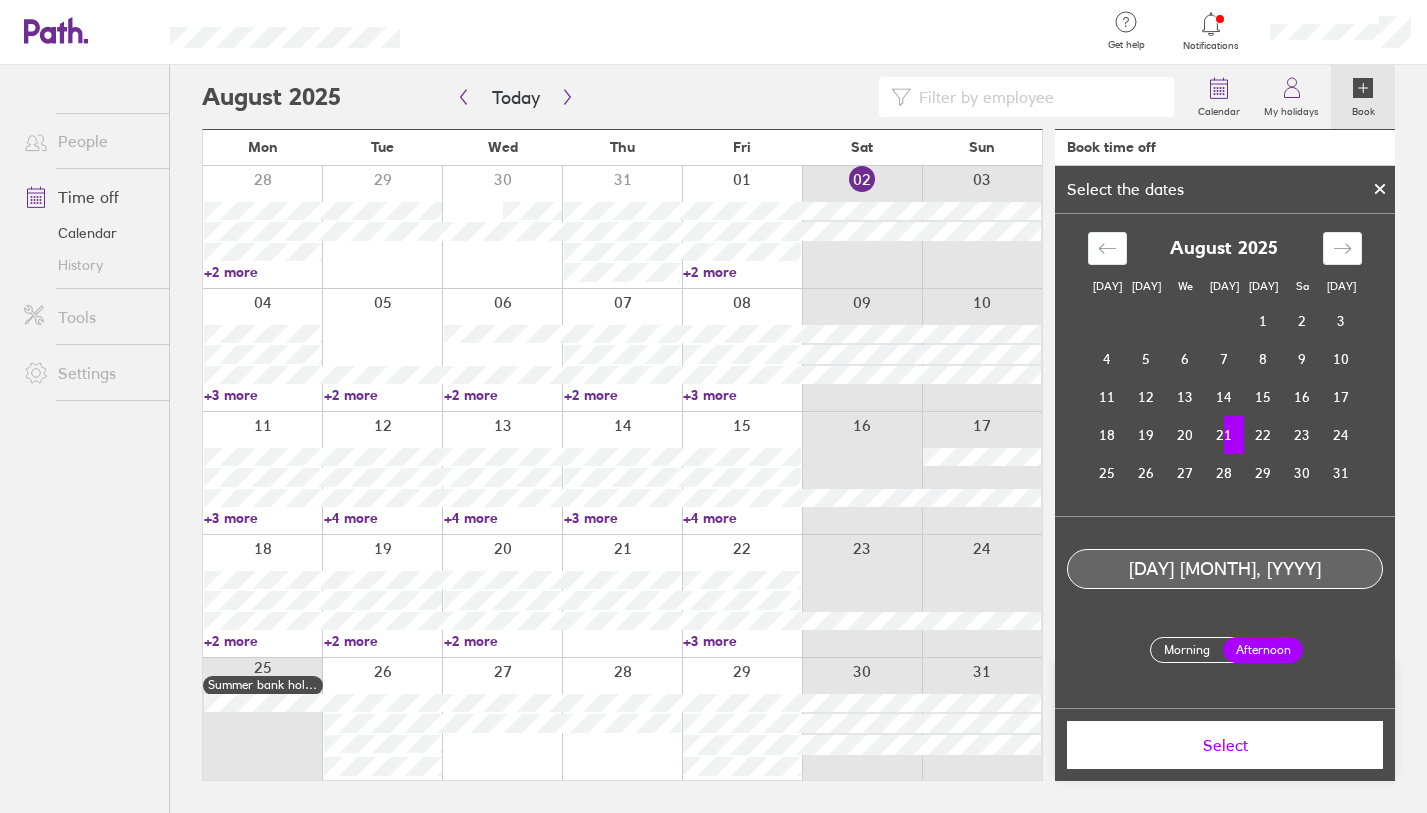click on "Select" at bounding box center (1225, 745) 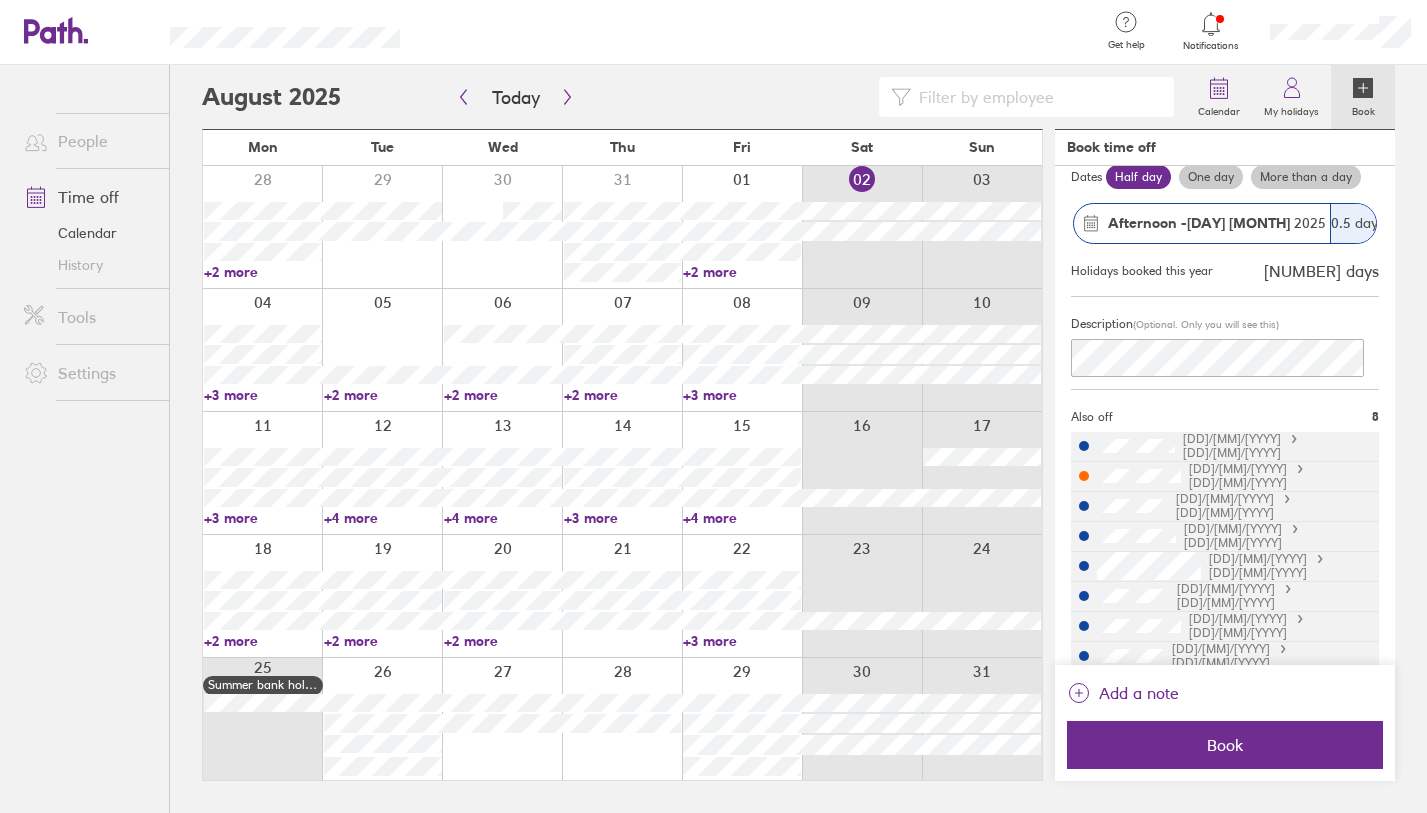 scroll, scrollTop: 129, scrollLeft: 0, axis: vertical 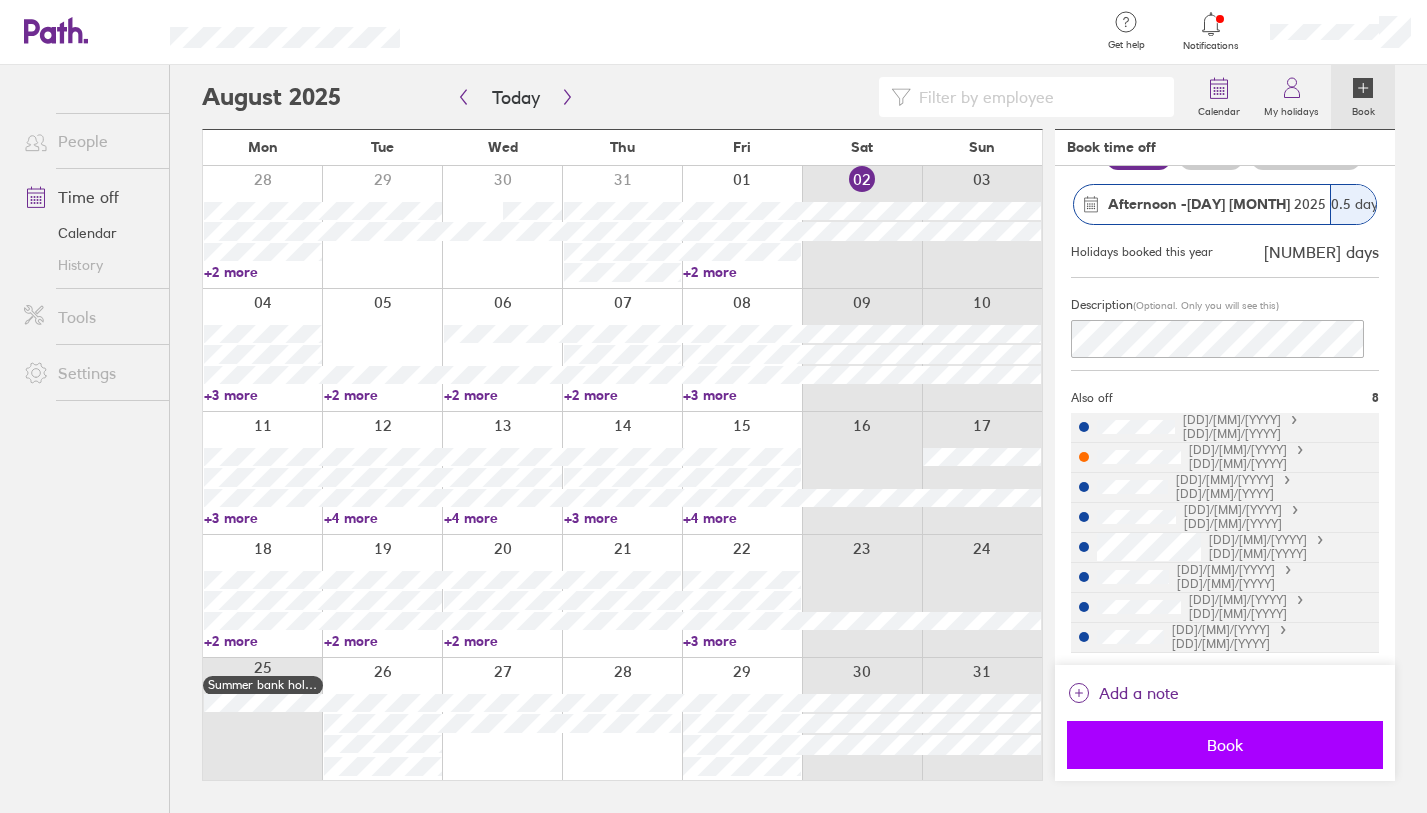 click on "Book" at bounding box center [1225, 745] 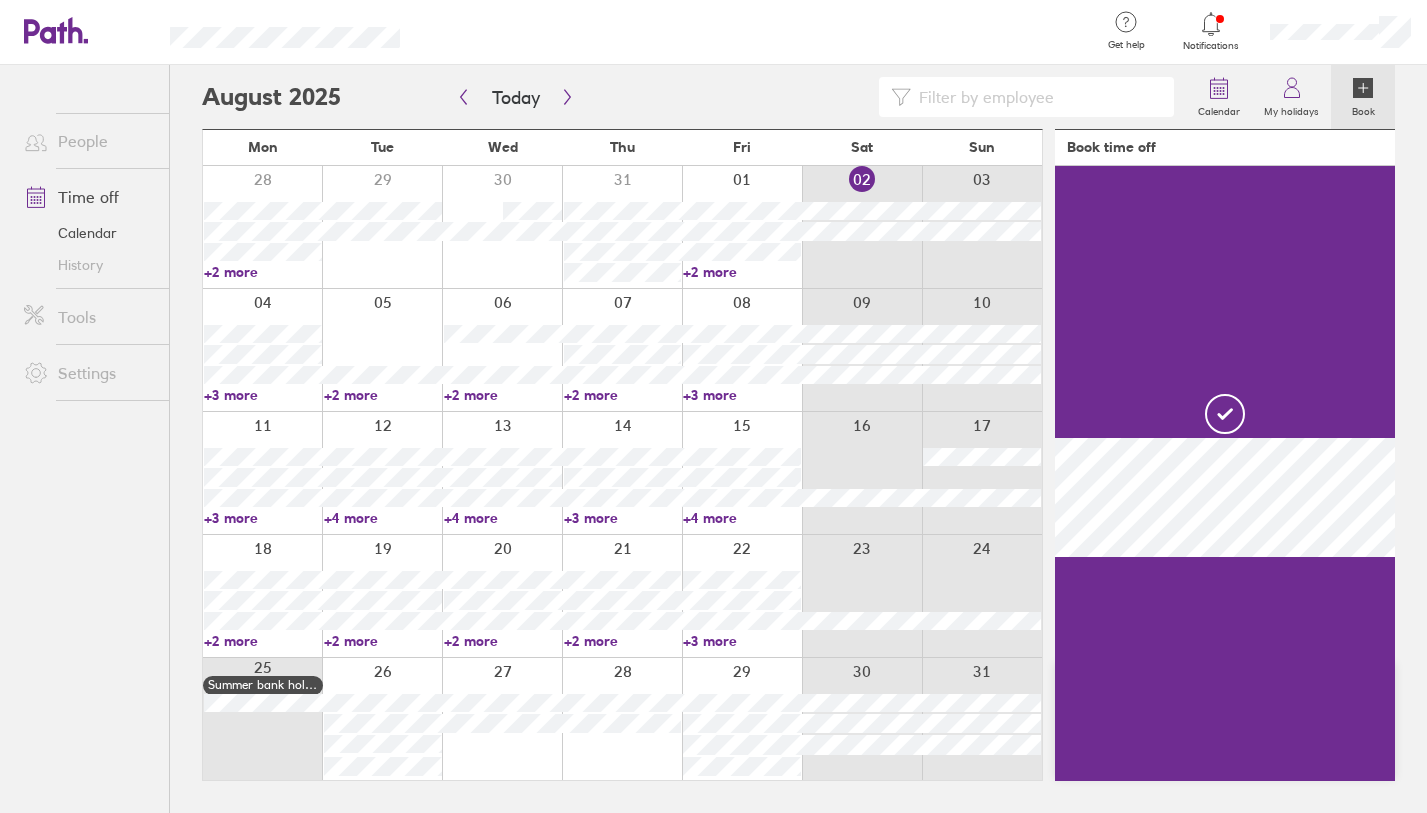click on "+2 more" at bounding box center [623, 641] 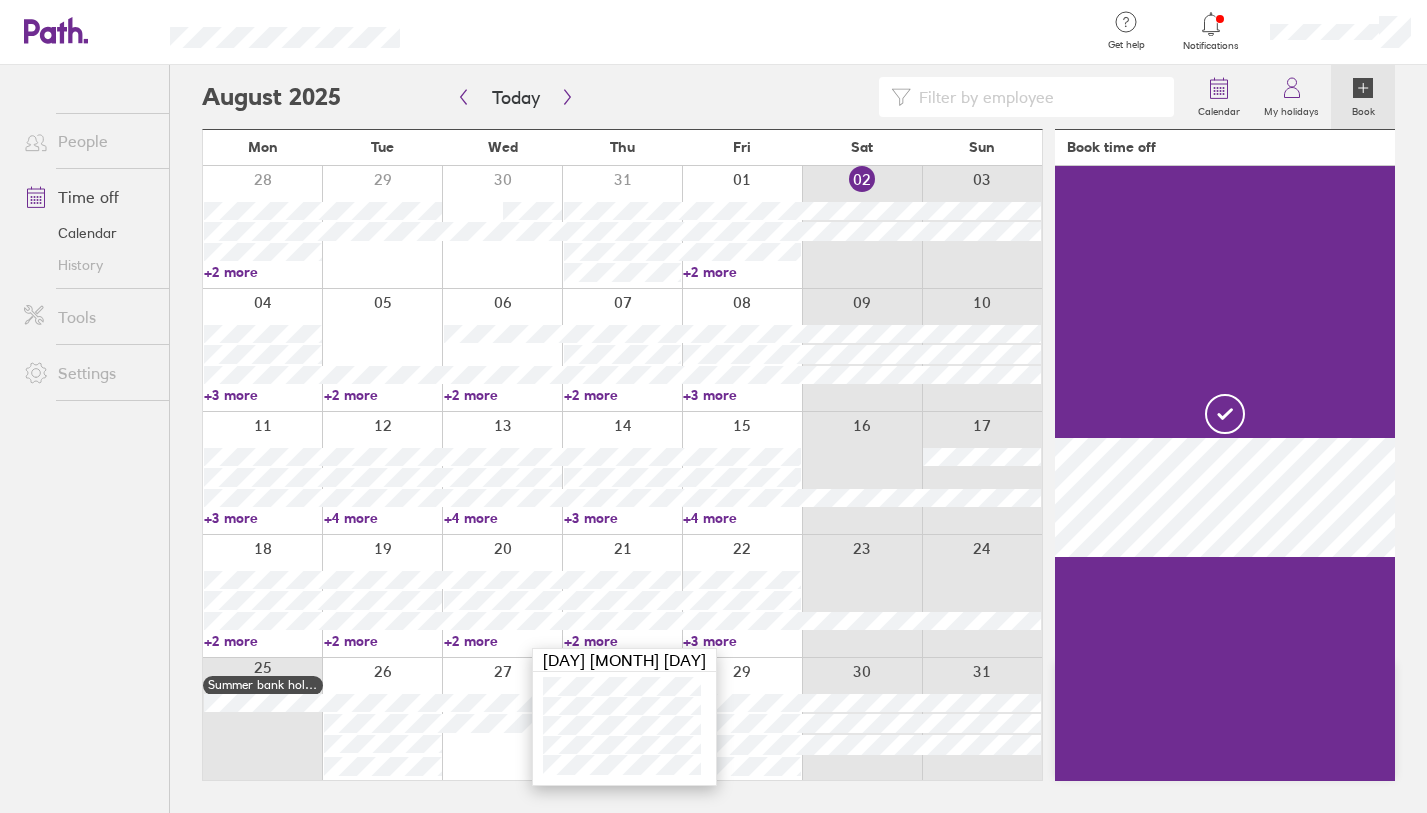 scroll, scrollTop: 0, scrollLeft: 0, axis: both 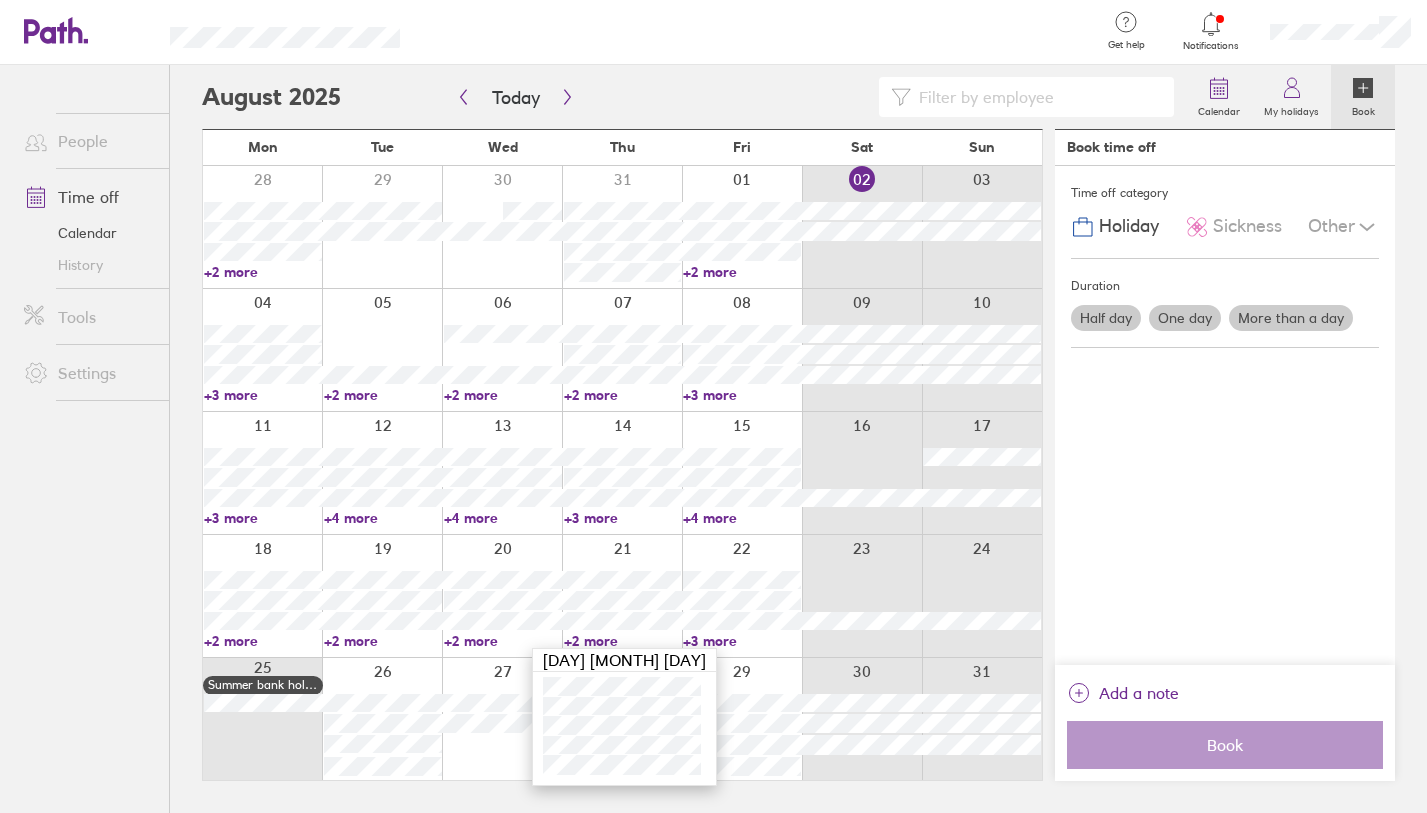 click on "+3 more" at bounding box center (263, 395) 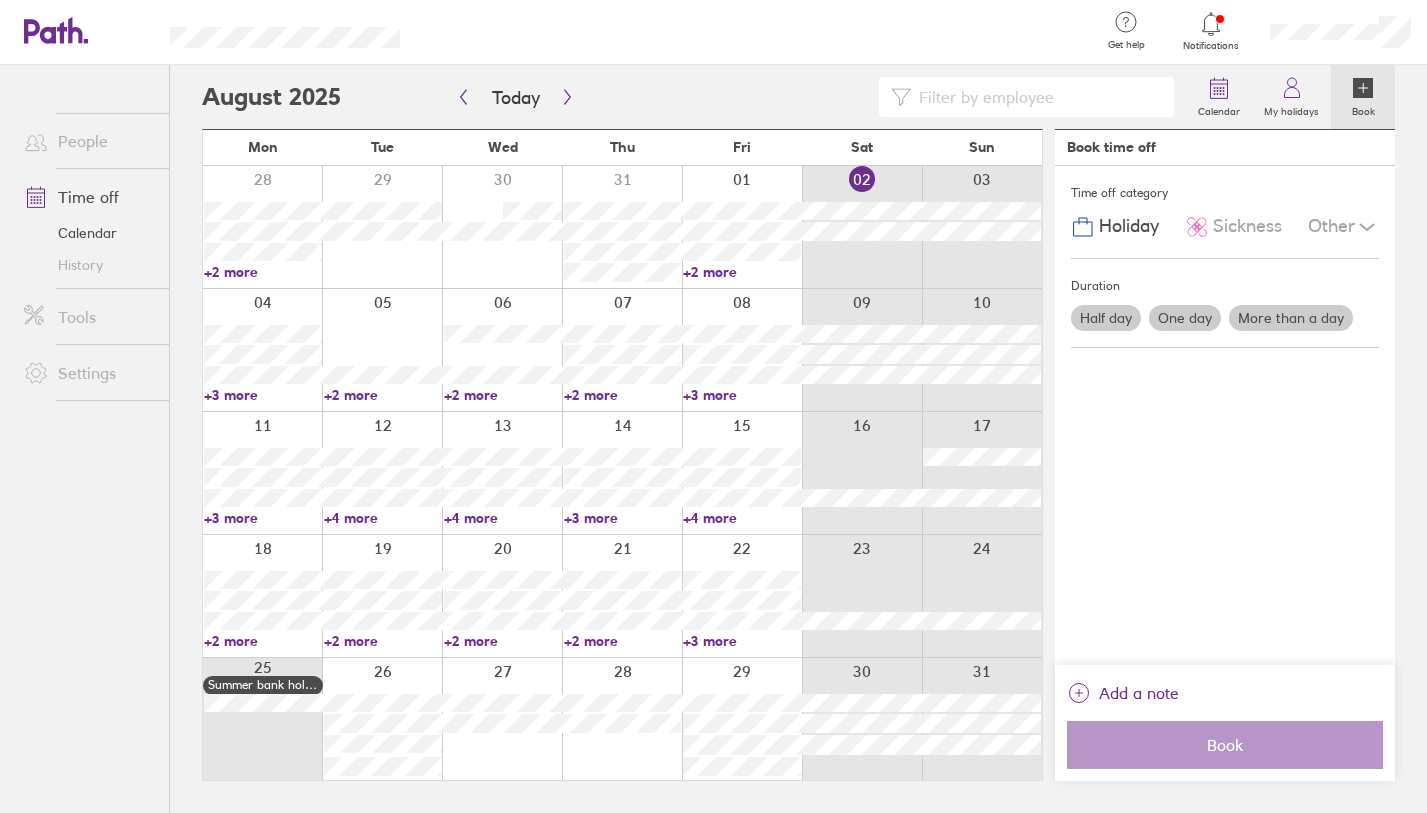 click on "+3 more" at bounding box center [263, 395] 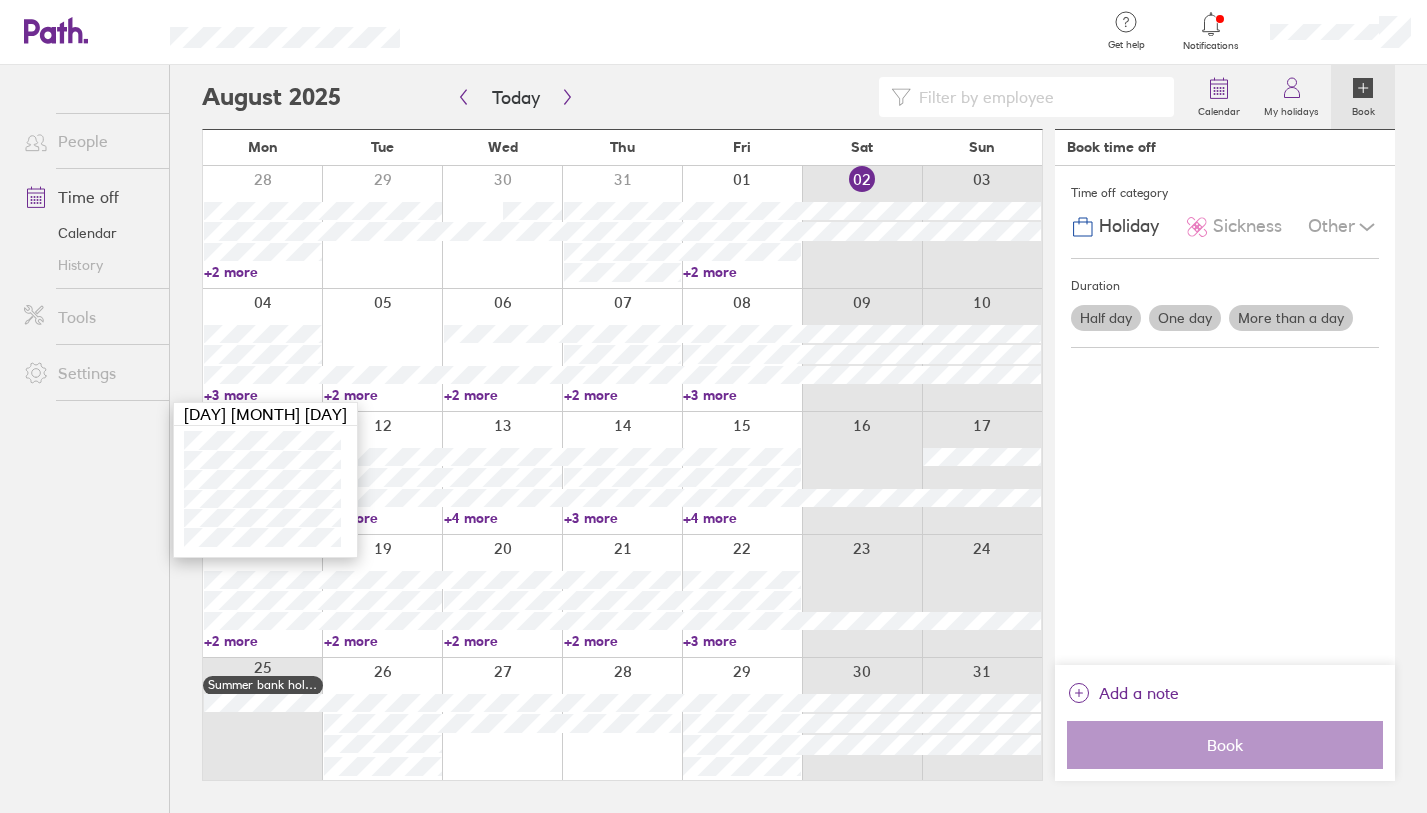 click on "+2 more" at bounding box center (383, 395) 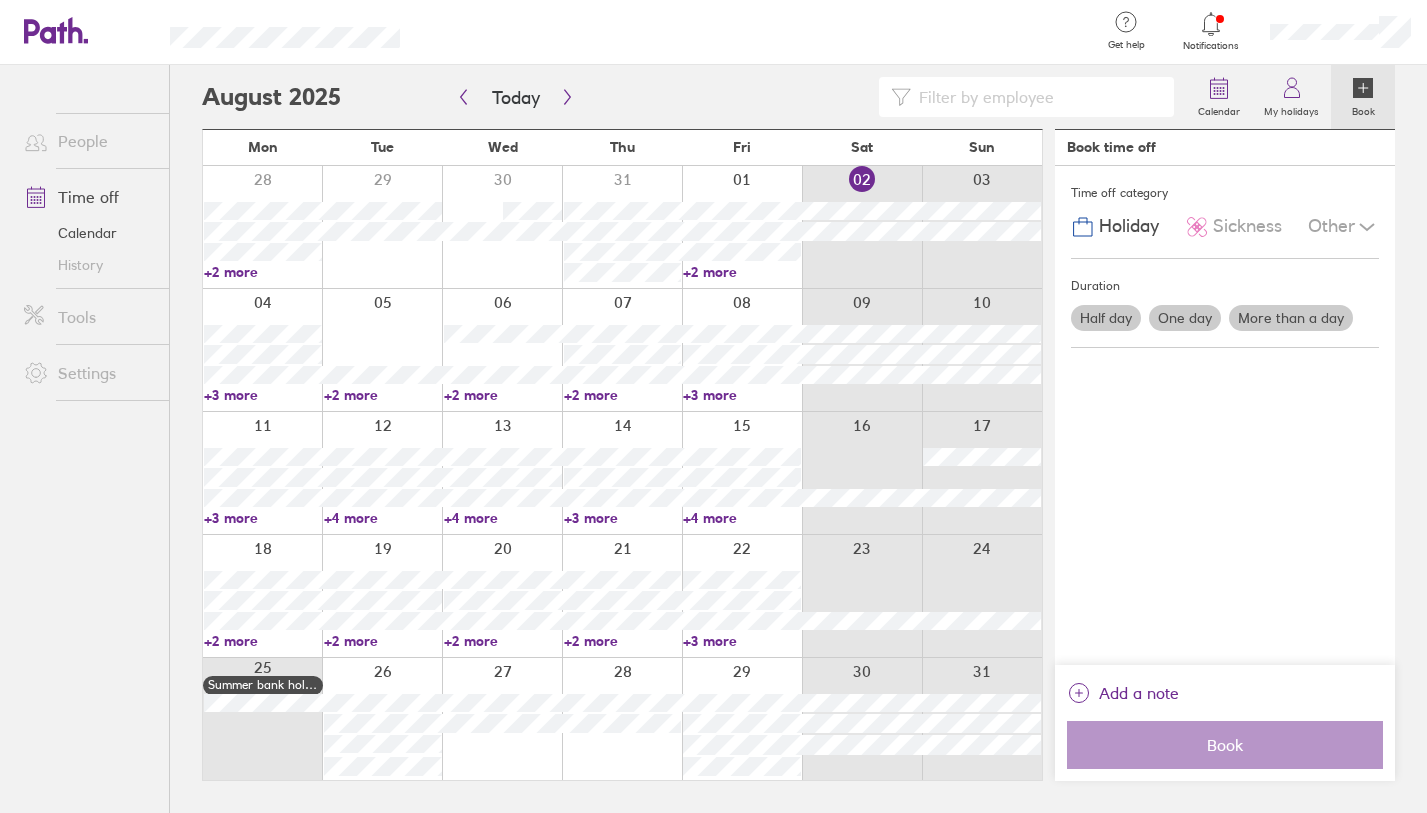click on "+2 more" at bounding box center [383, 395] 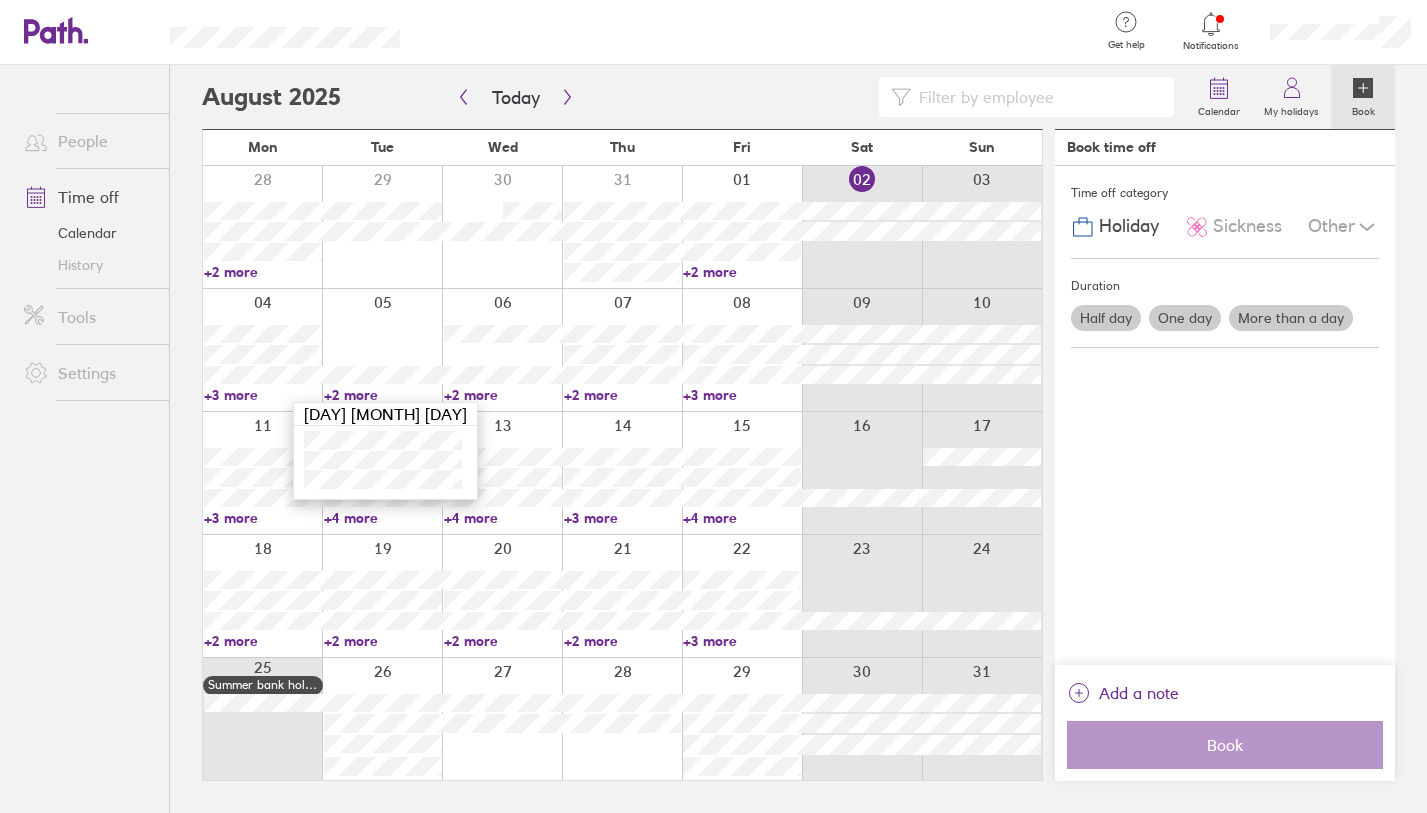 click on "+2 more" at bounding box center [503, 395] 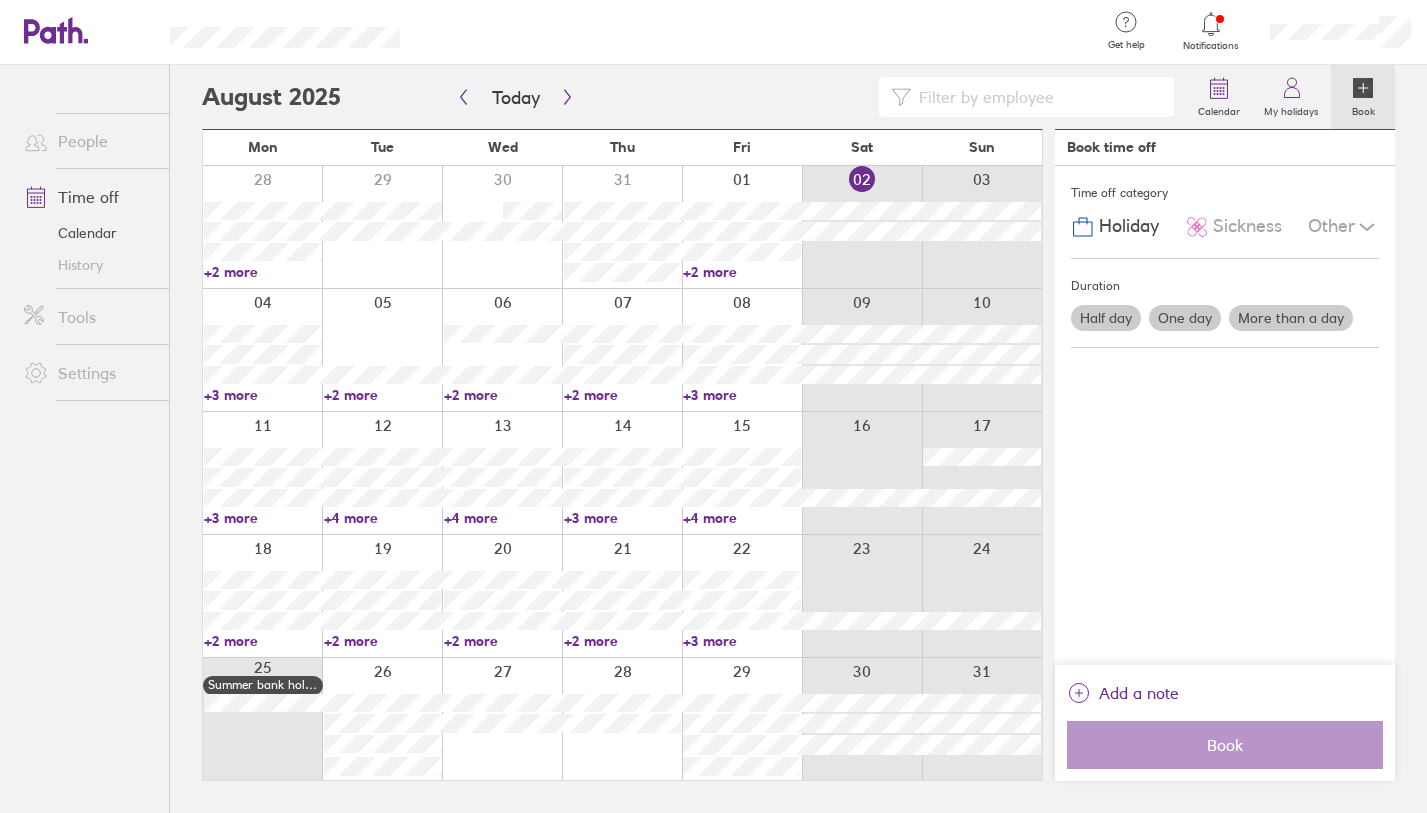 click on "+2 more" at bounding box center [503, 395] 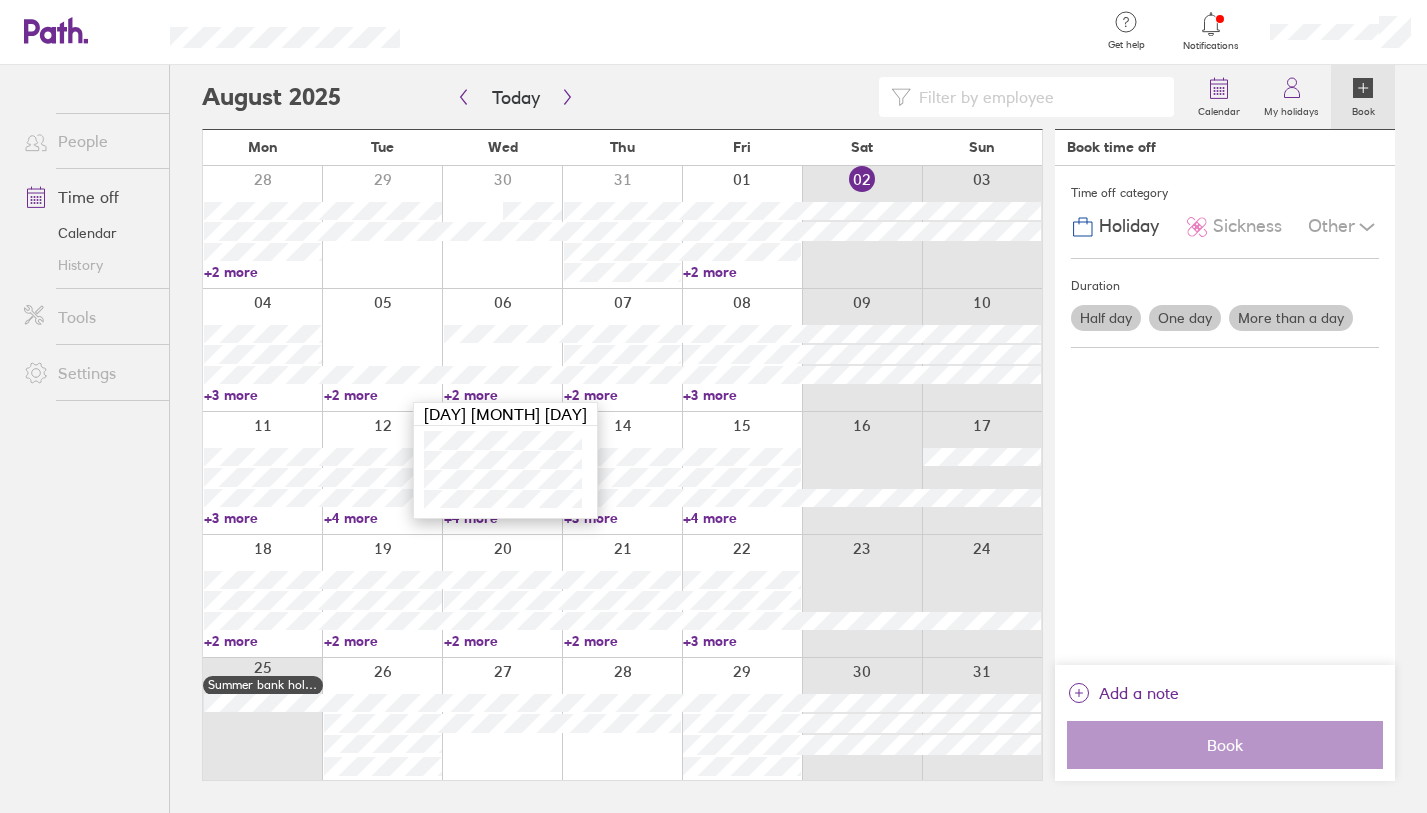 click on "+2 more" at bounding box center (623, 395) 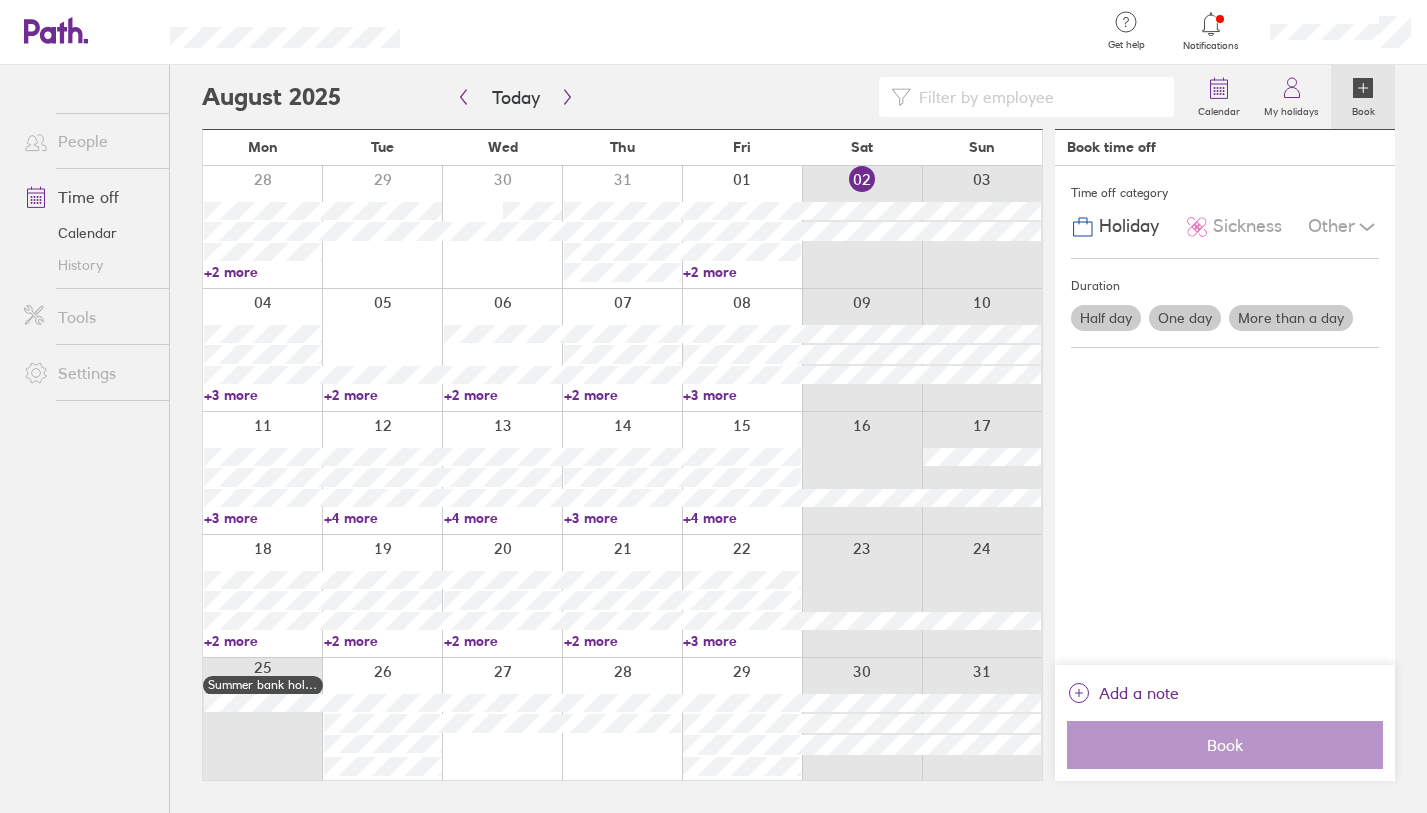click on "+2 more" at bounding box center [623, 395] 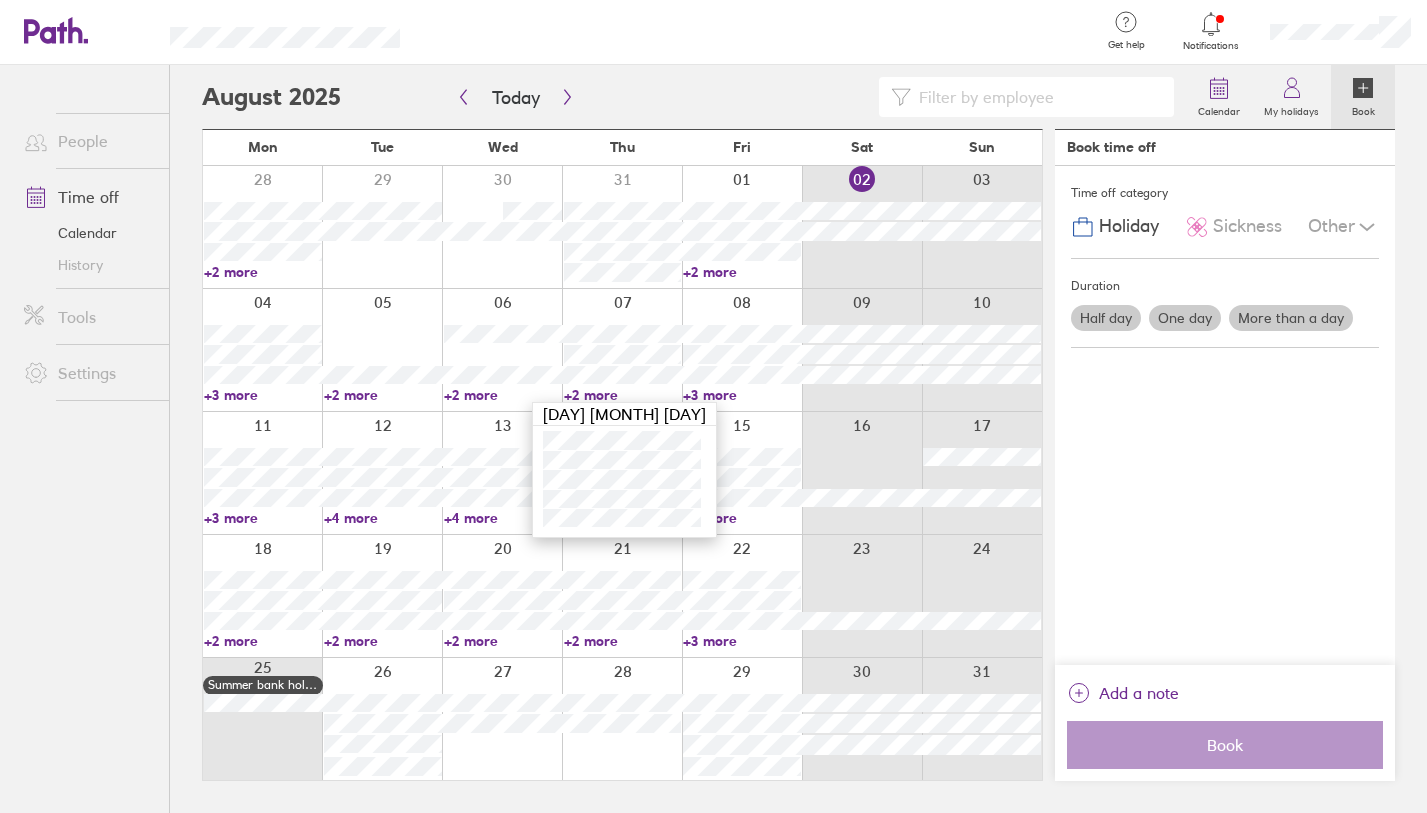 click on "+3 more" at bounding box center [742, 395] 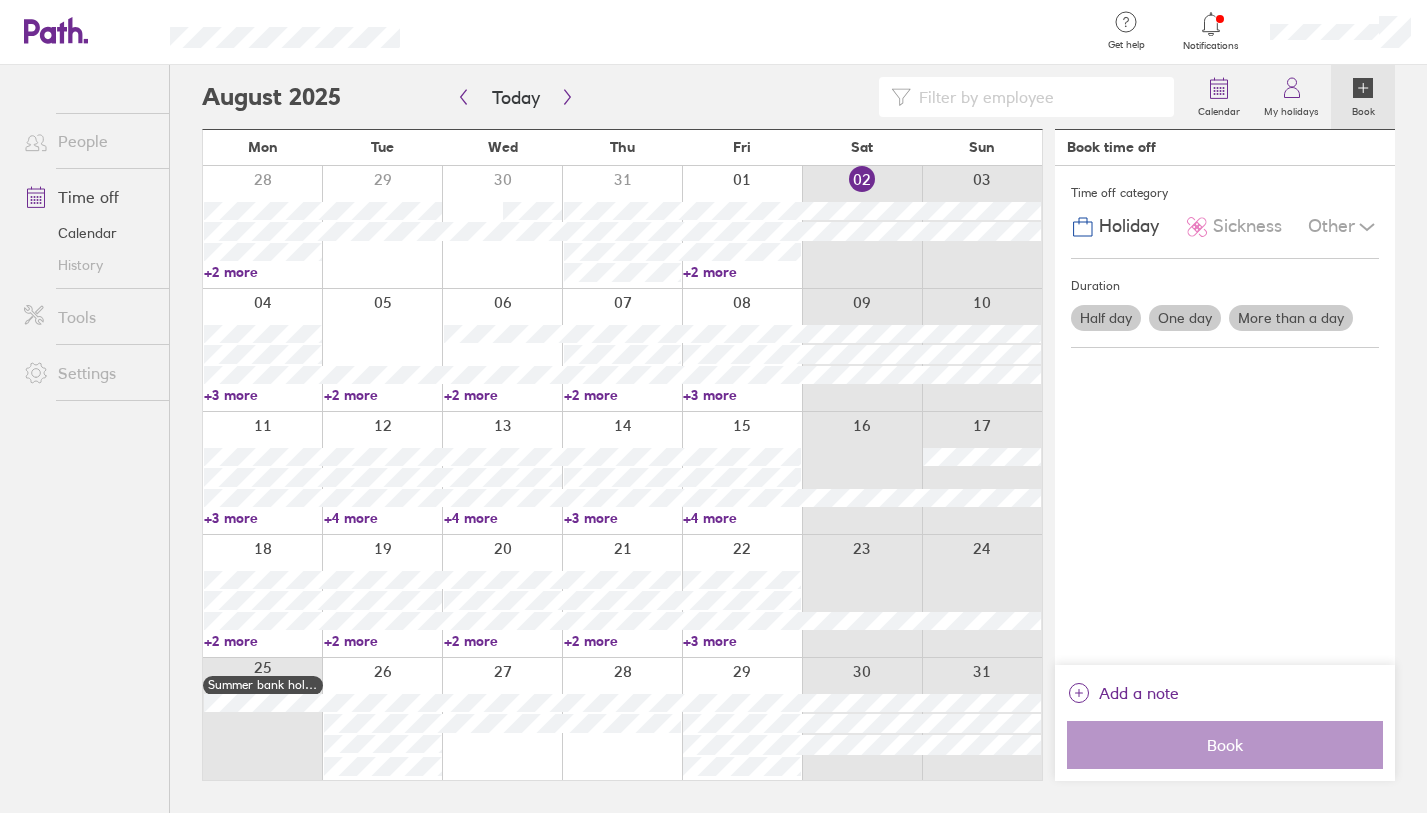 click on "+3 more" at bounding box center (742, 395) 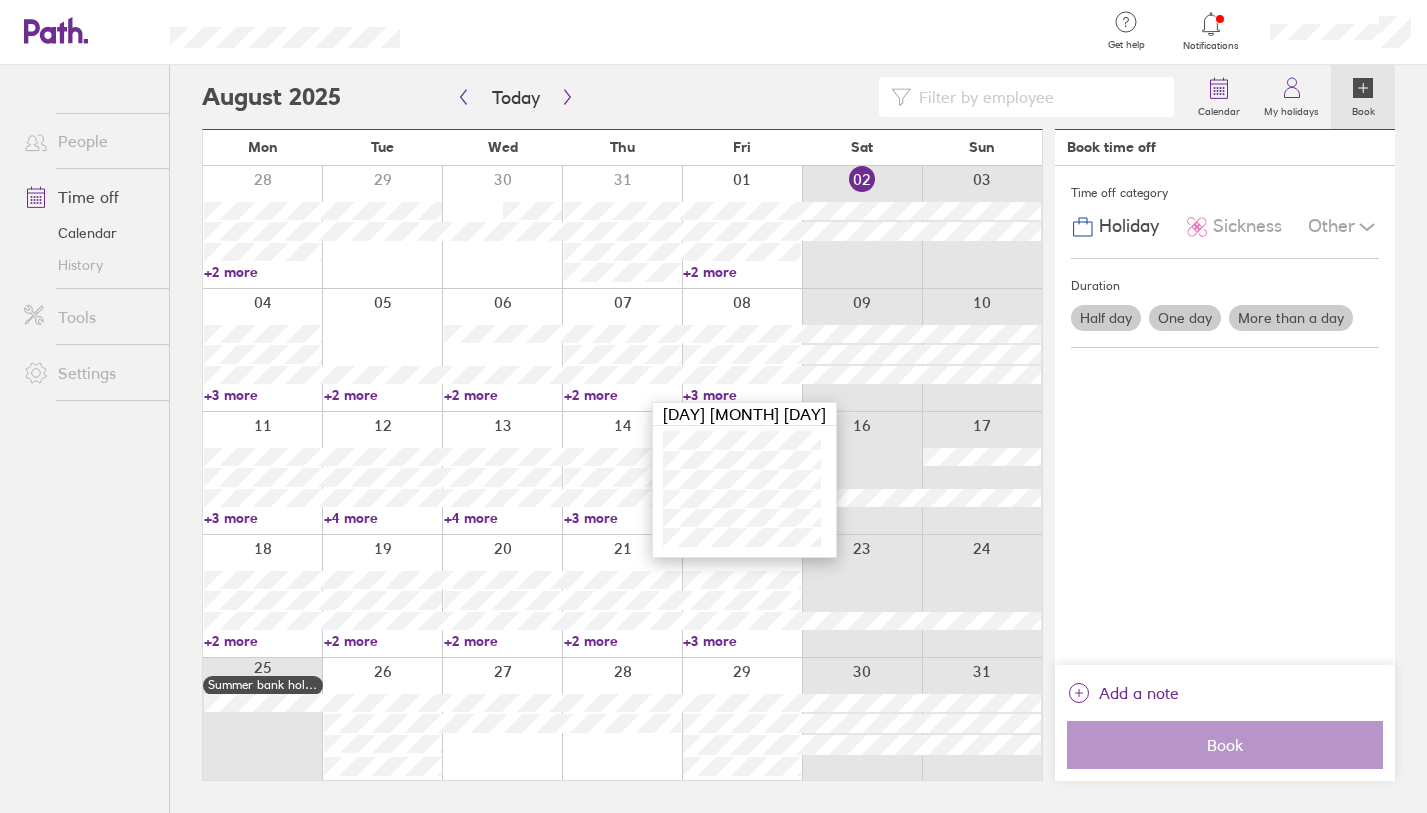 click on "+3 more" at bounding box center [742, 395] 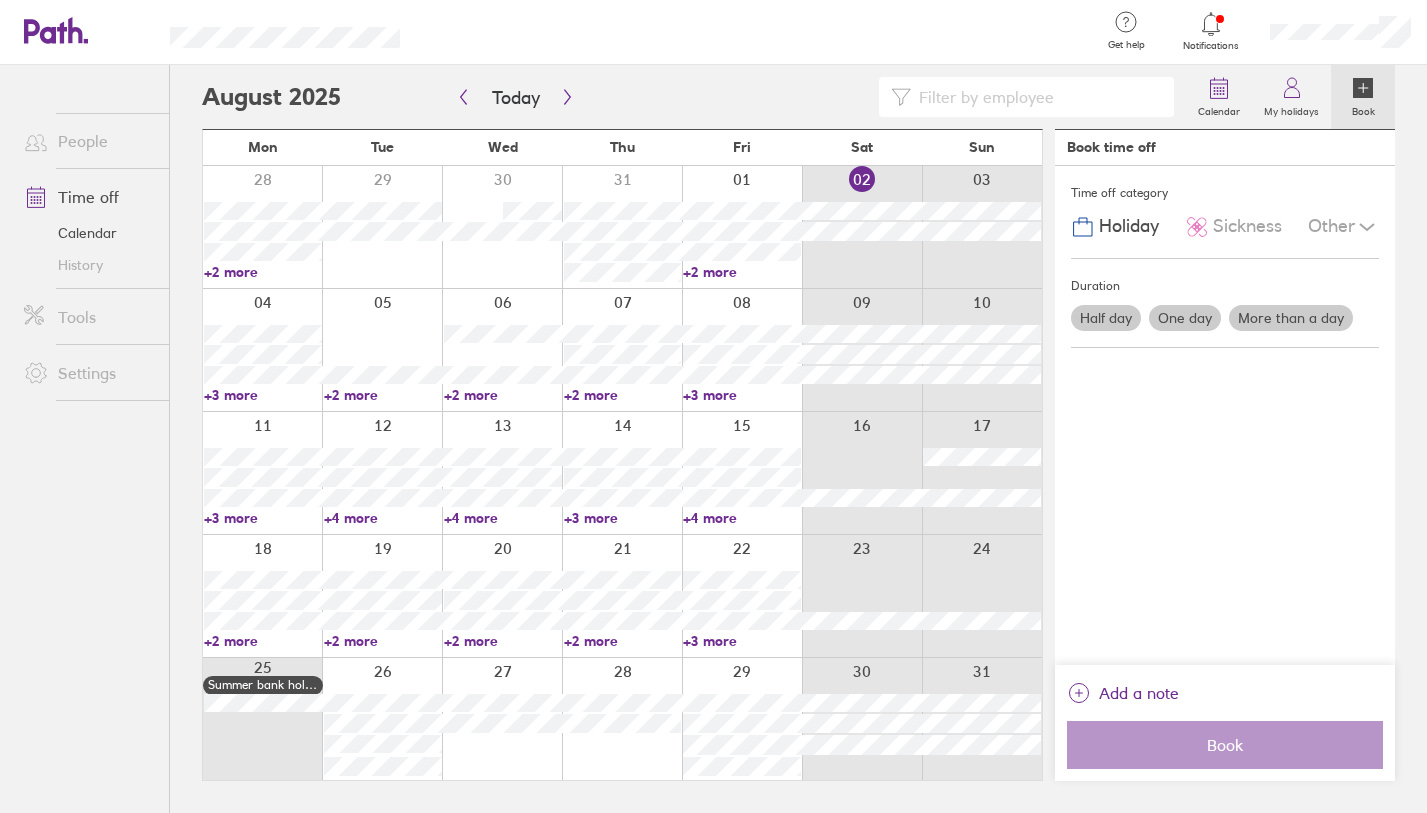 click 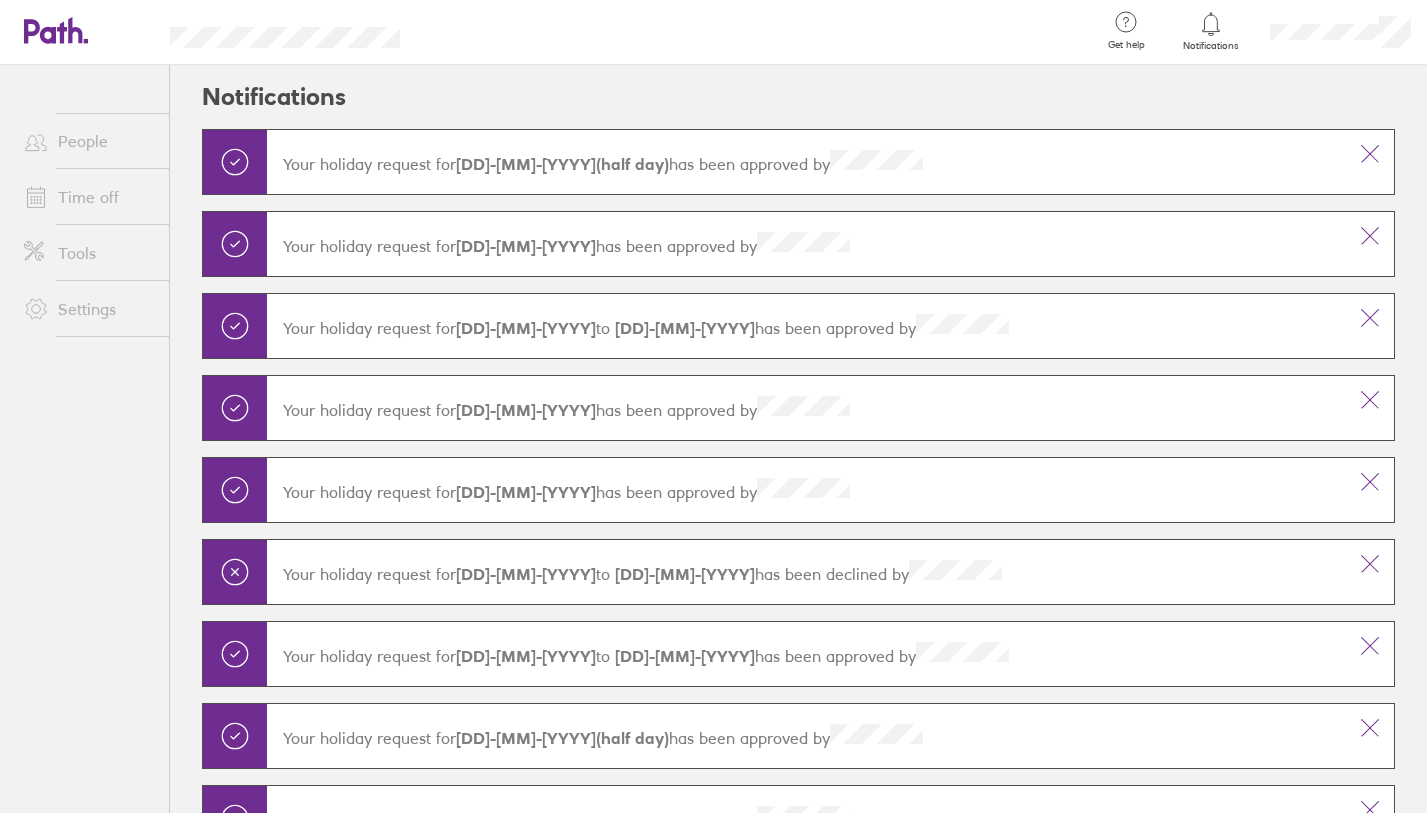 click on "People" at bounding box center (88, 141) 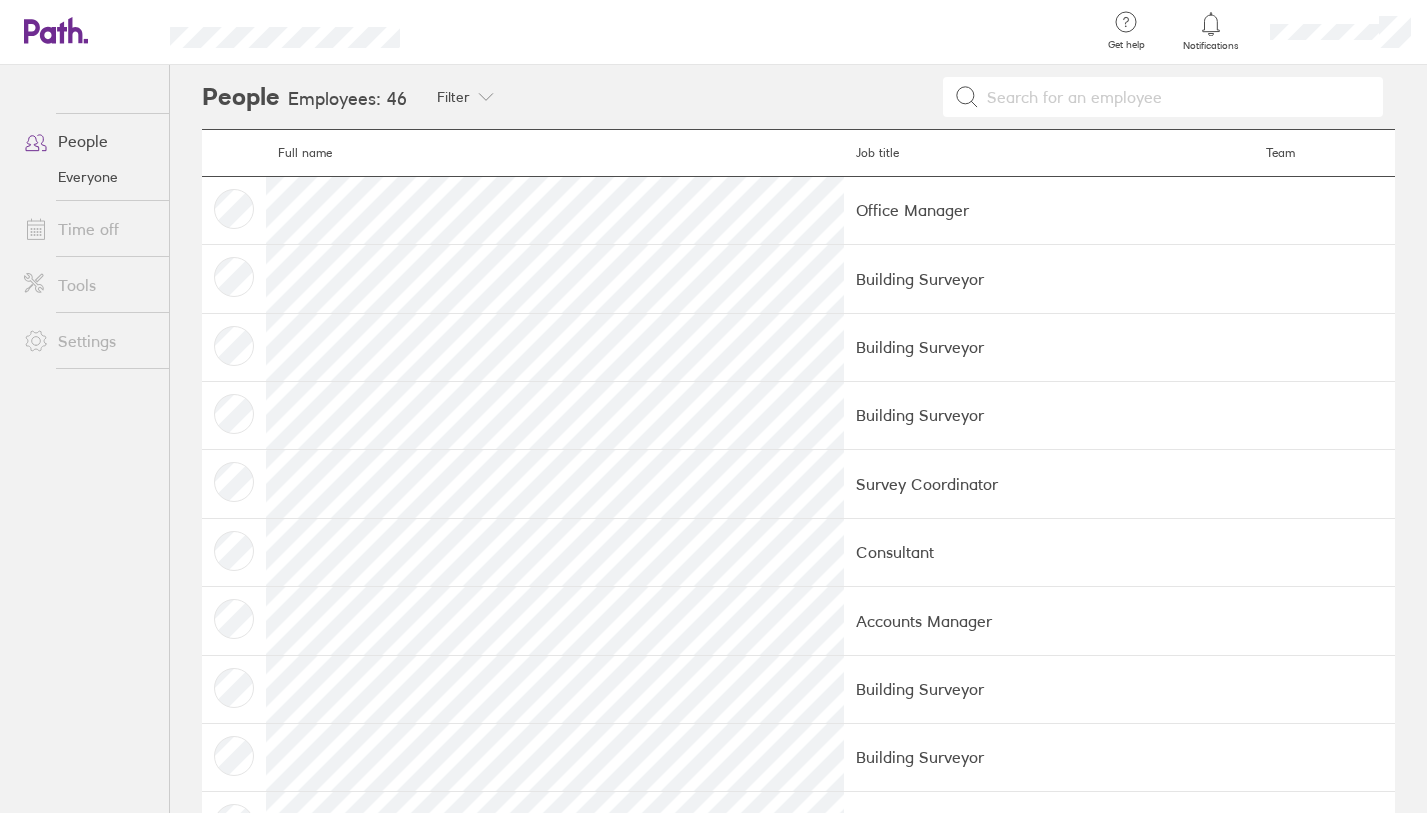 click on "Time off" at bounding box center [88, 229] 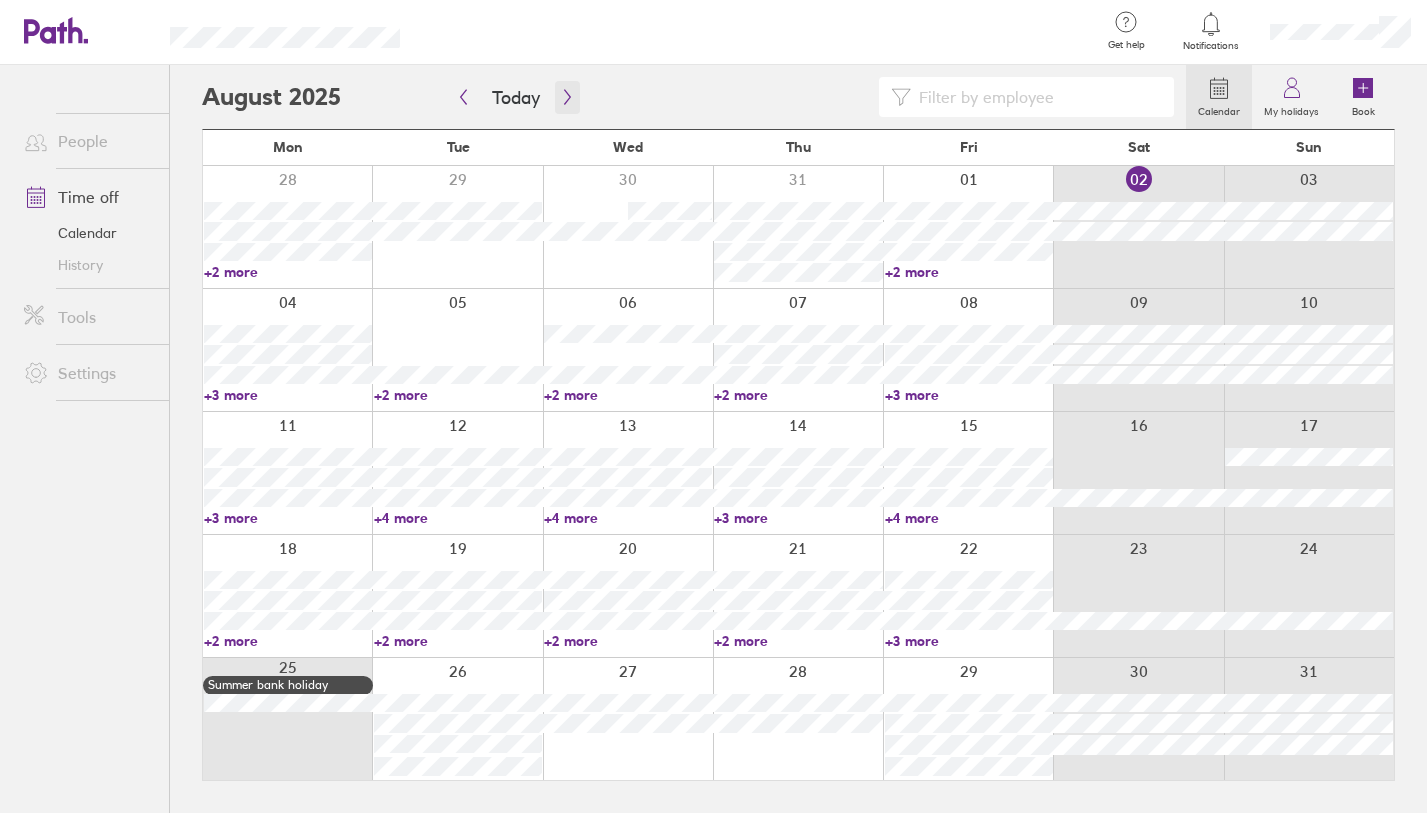 click 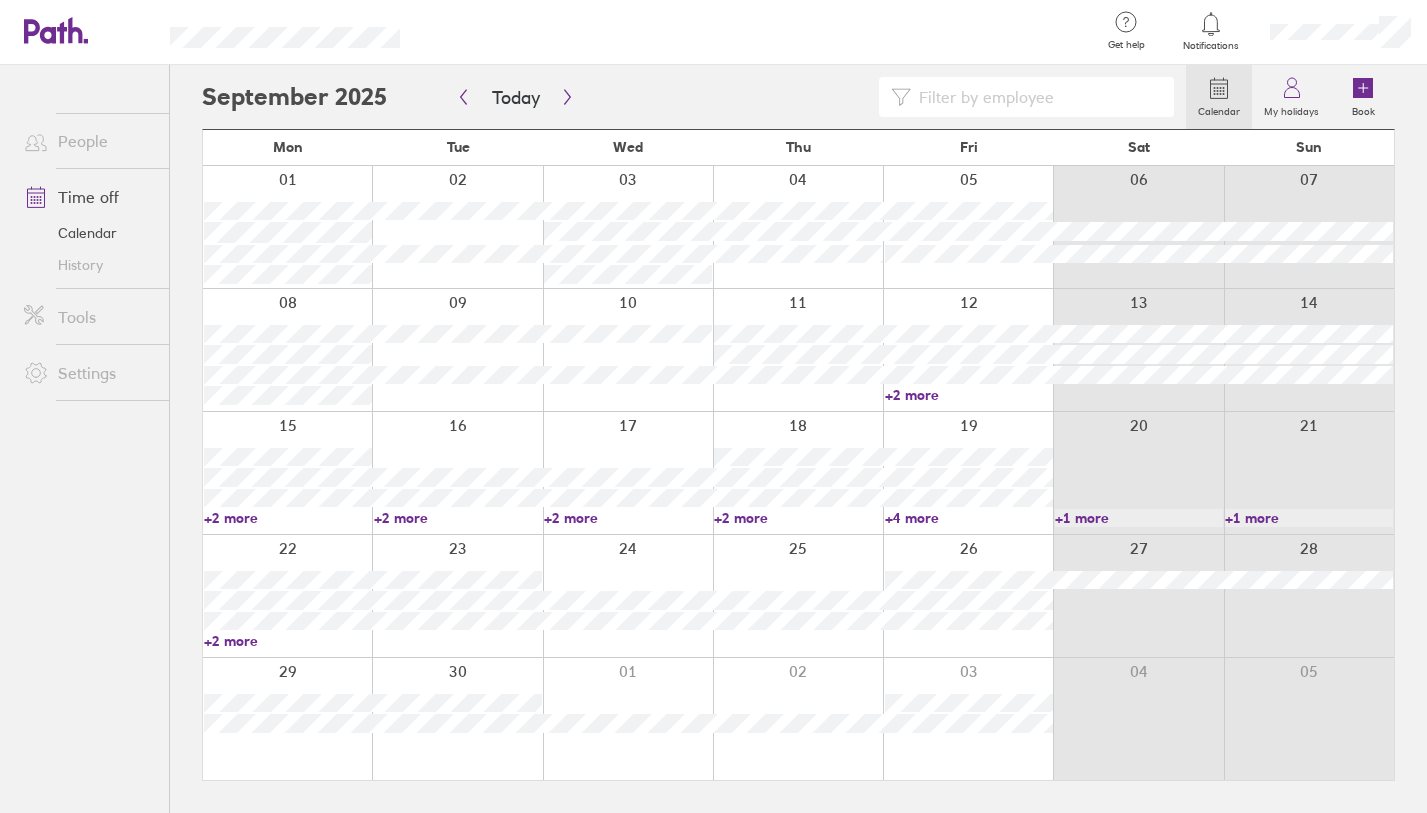 click on "+2 more" at bounding box center (969, 395) 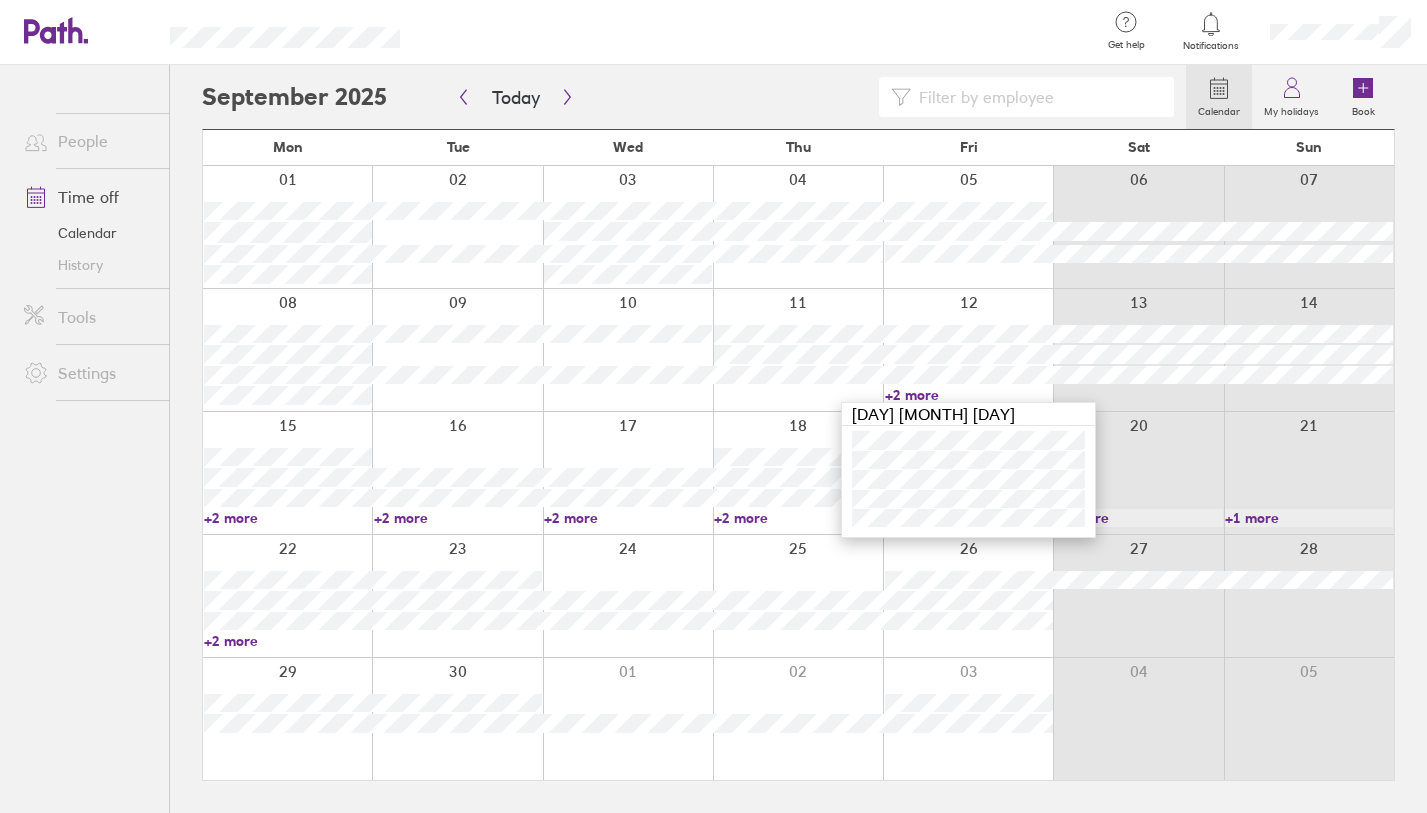 click on "+2 more" at bounding box center [969, 395] 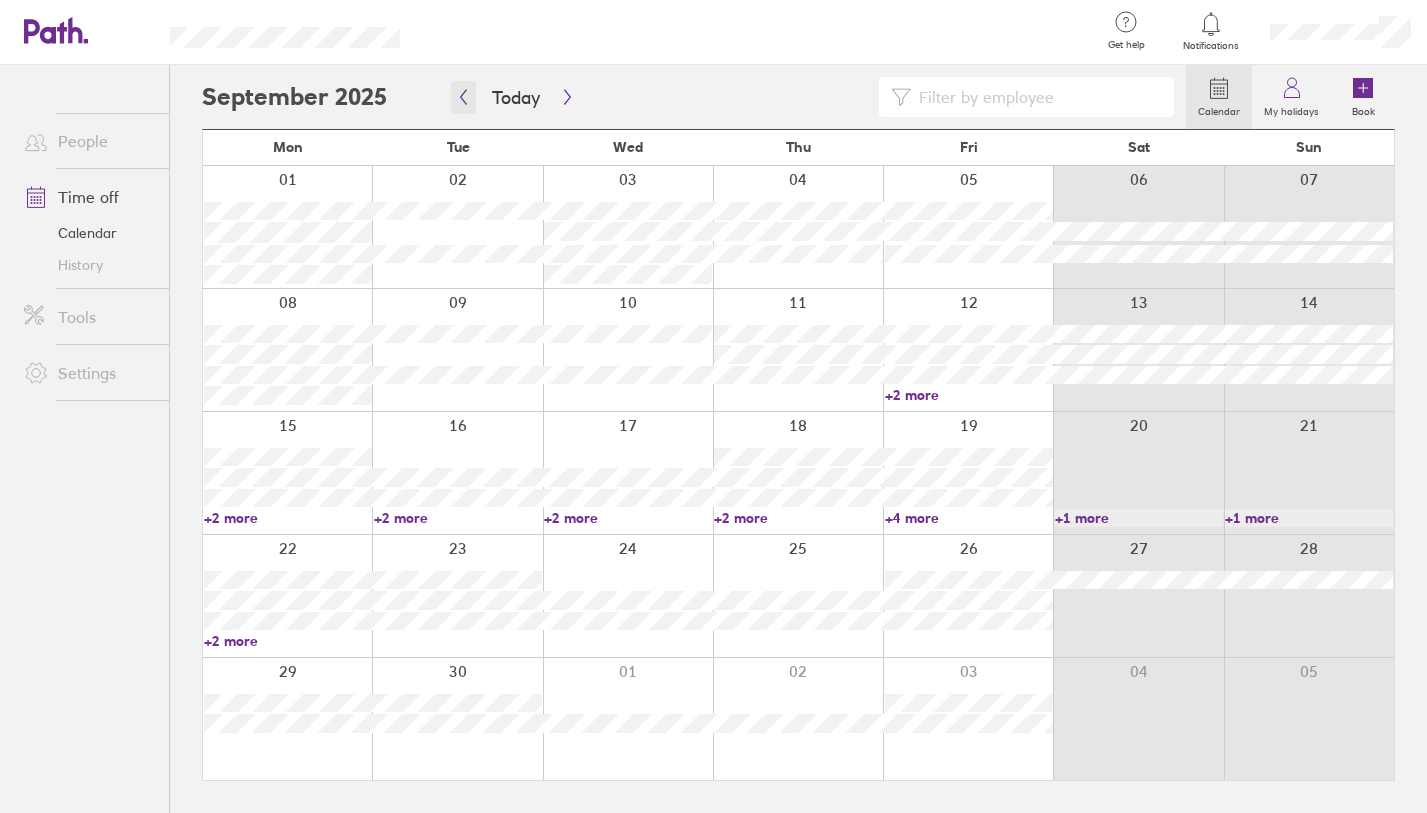 click at bounding box center [463, 97] 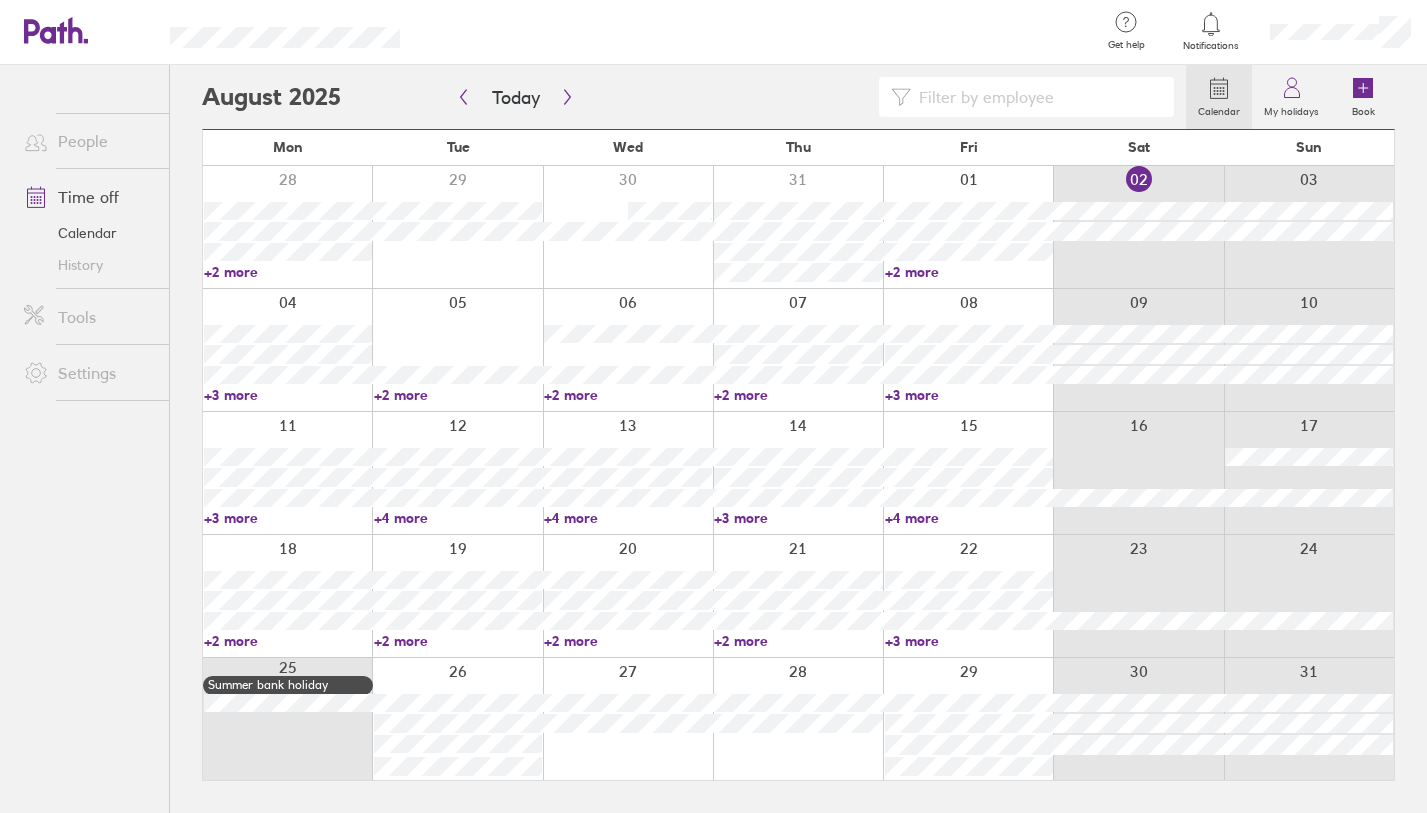 click on "+3 more" at bounding box center (288, 518) 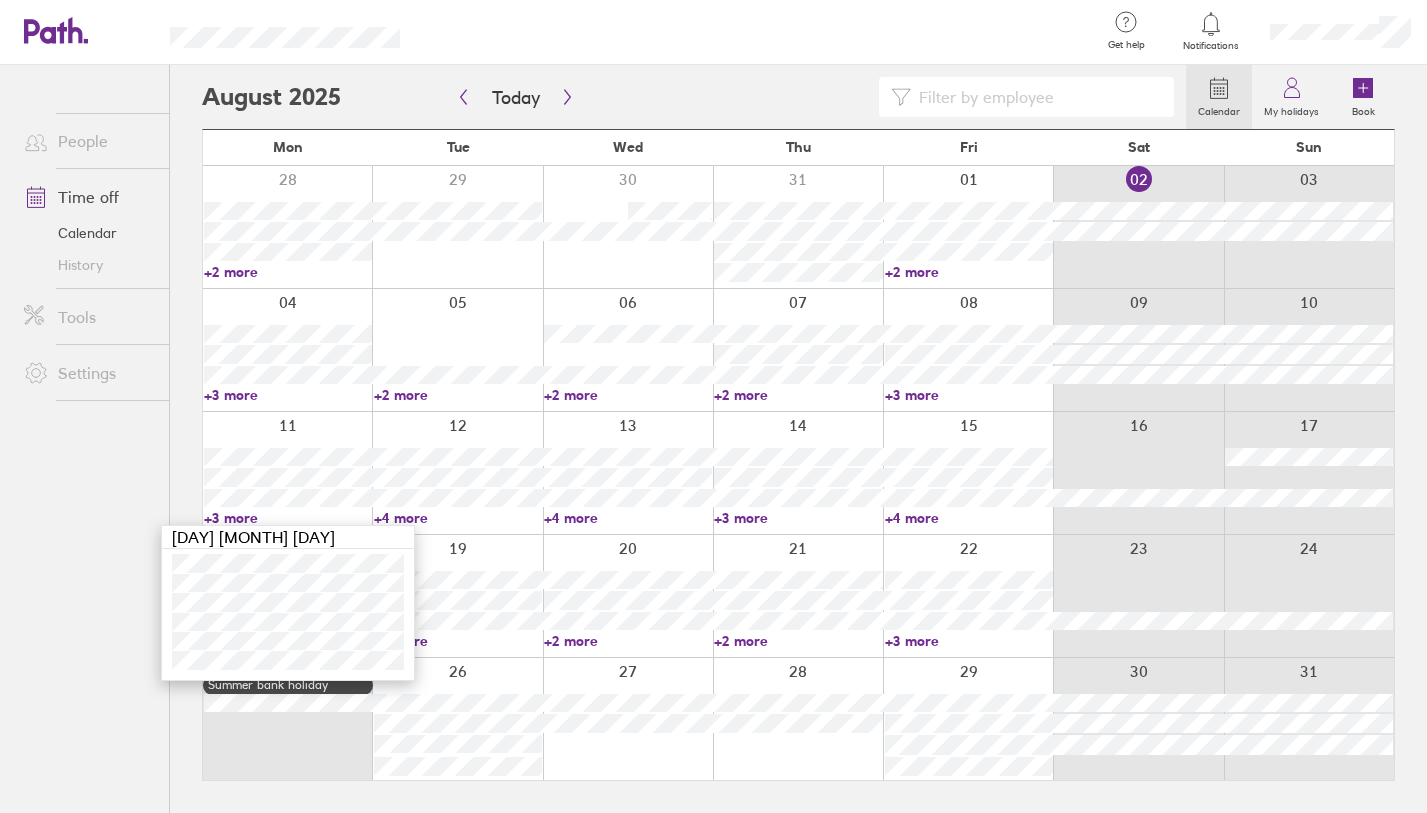 click on "+3 more" at bounding box center (288, 518) 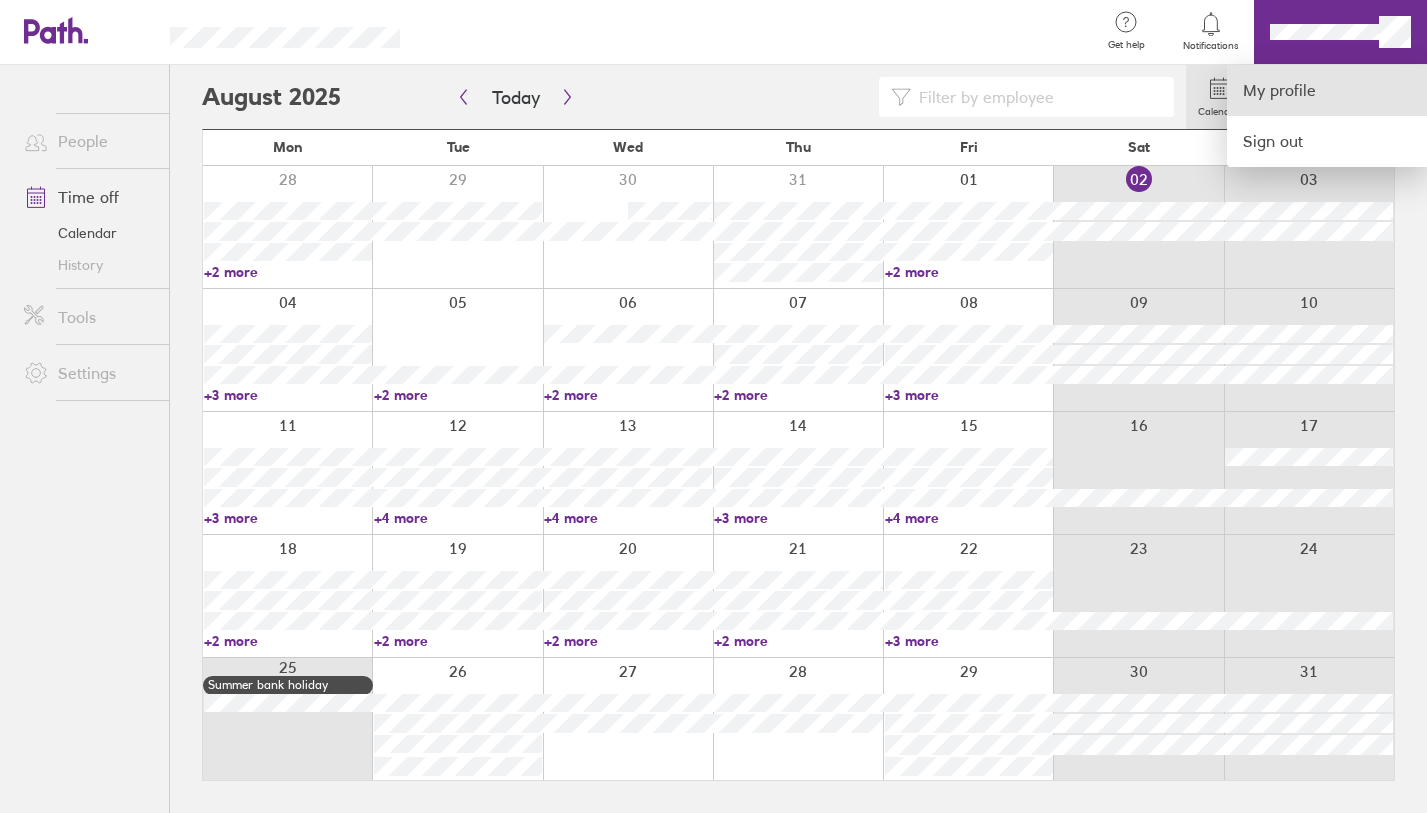 click on "My profile" at bounding box center [1327, 90] 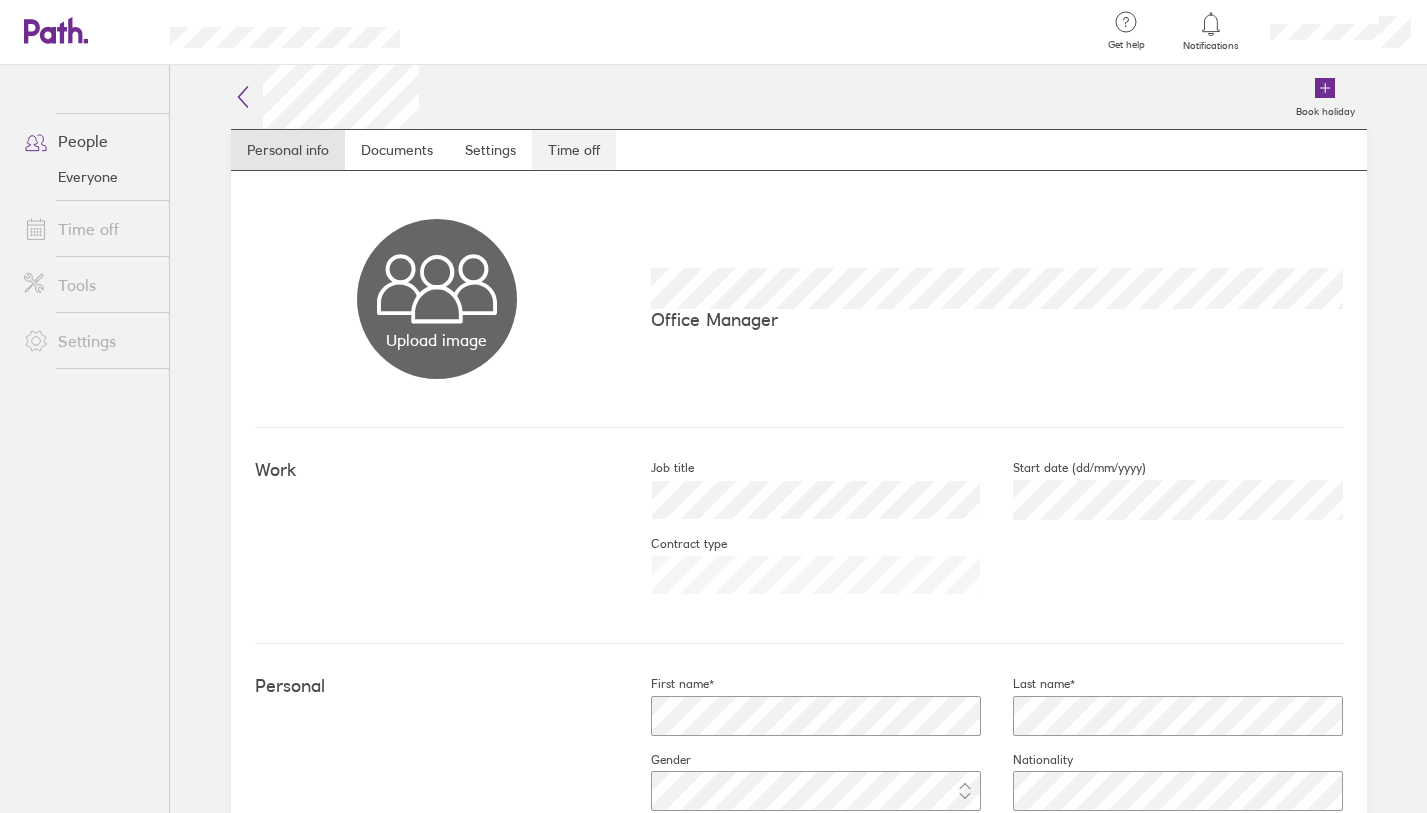click on "Time off" at bounding box center (574, 150) 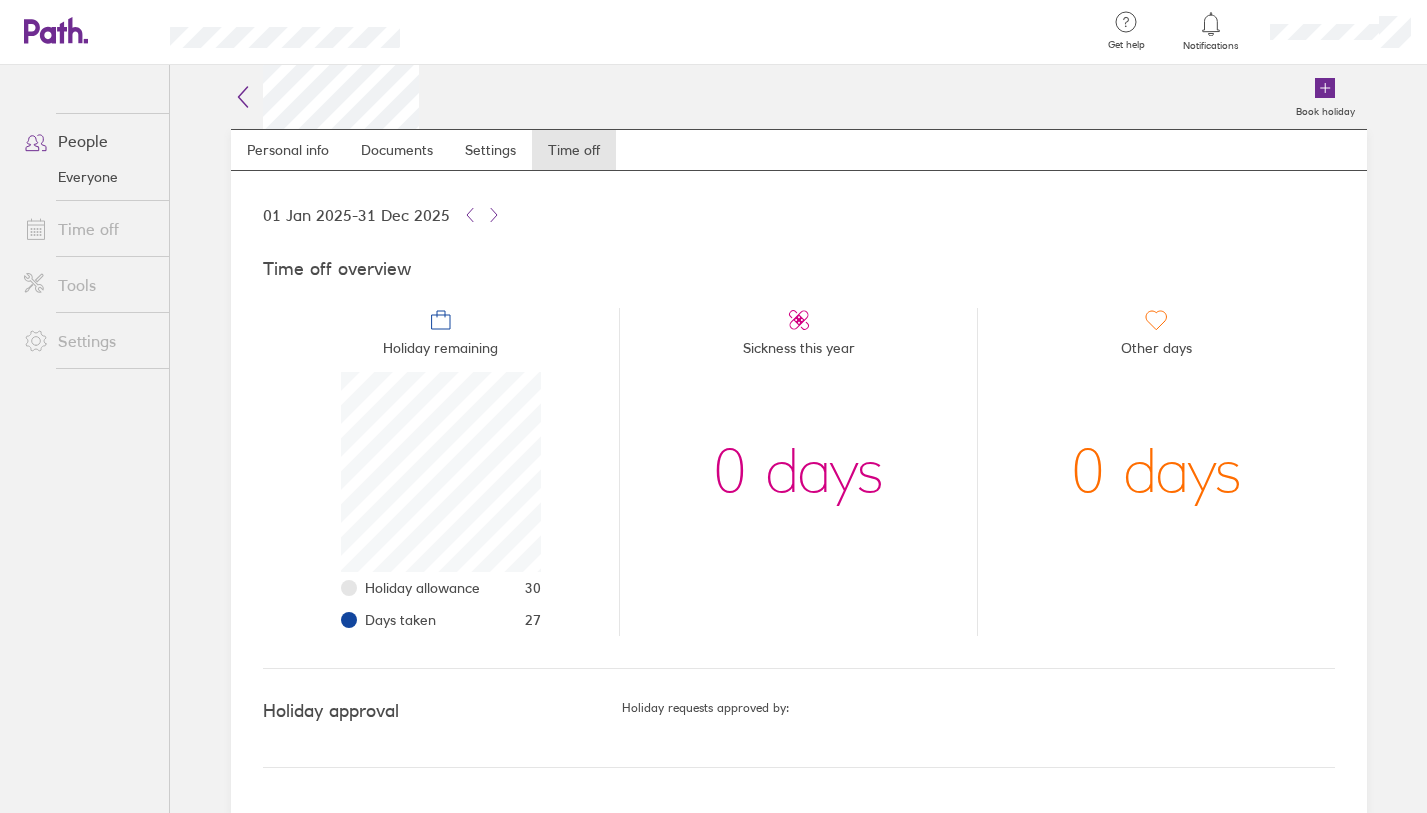 scroll, scrollTop: 999800, scrollLeft: 999800, axis: both 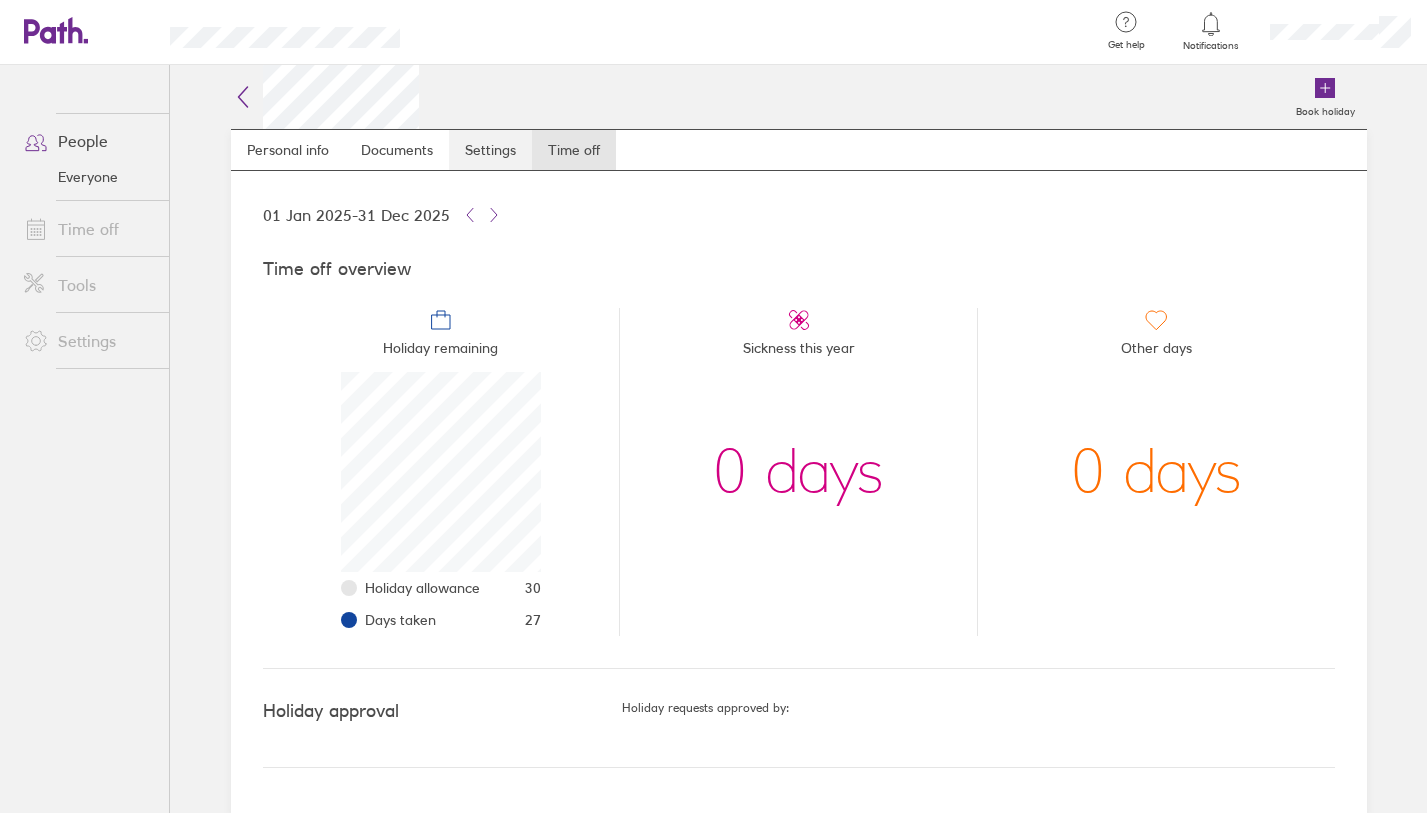 click on "Settings" at bounding box center (490, 150) 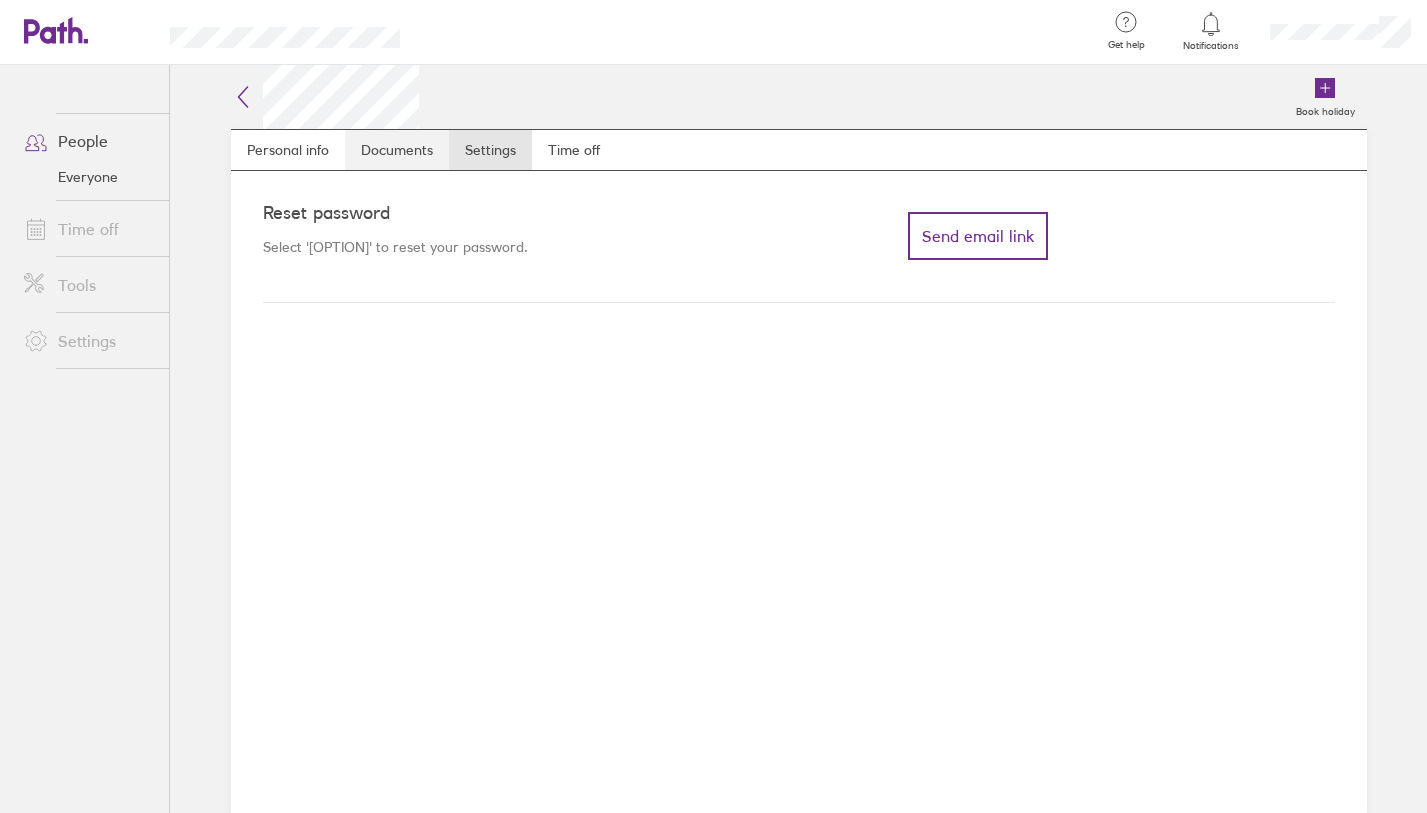 click on "Documents" at bounding box center (397, 150) 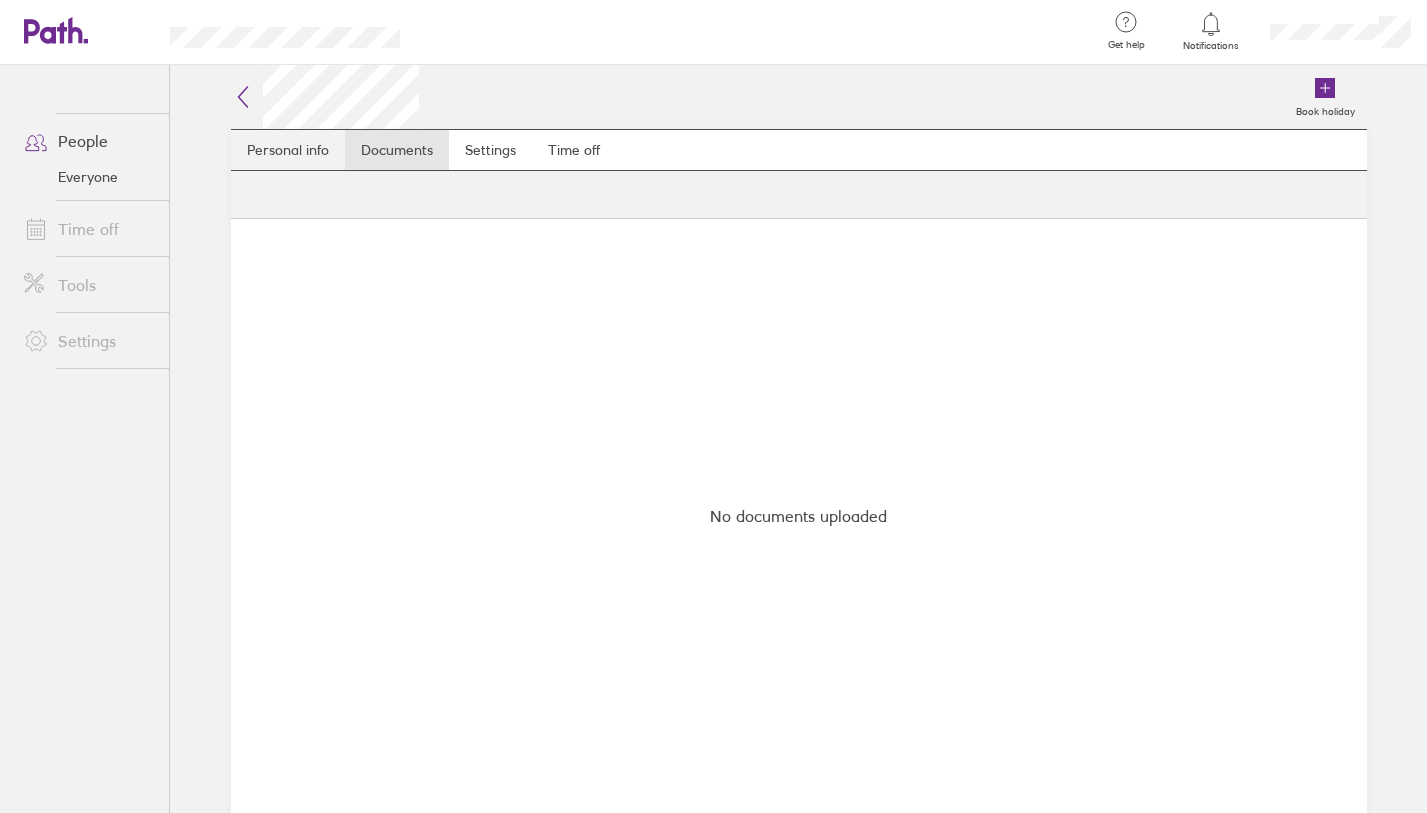 click on "Personal info" at bounding box center [288, 150] 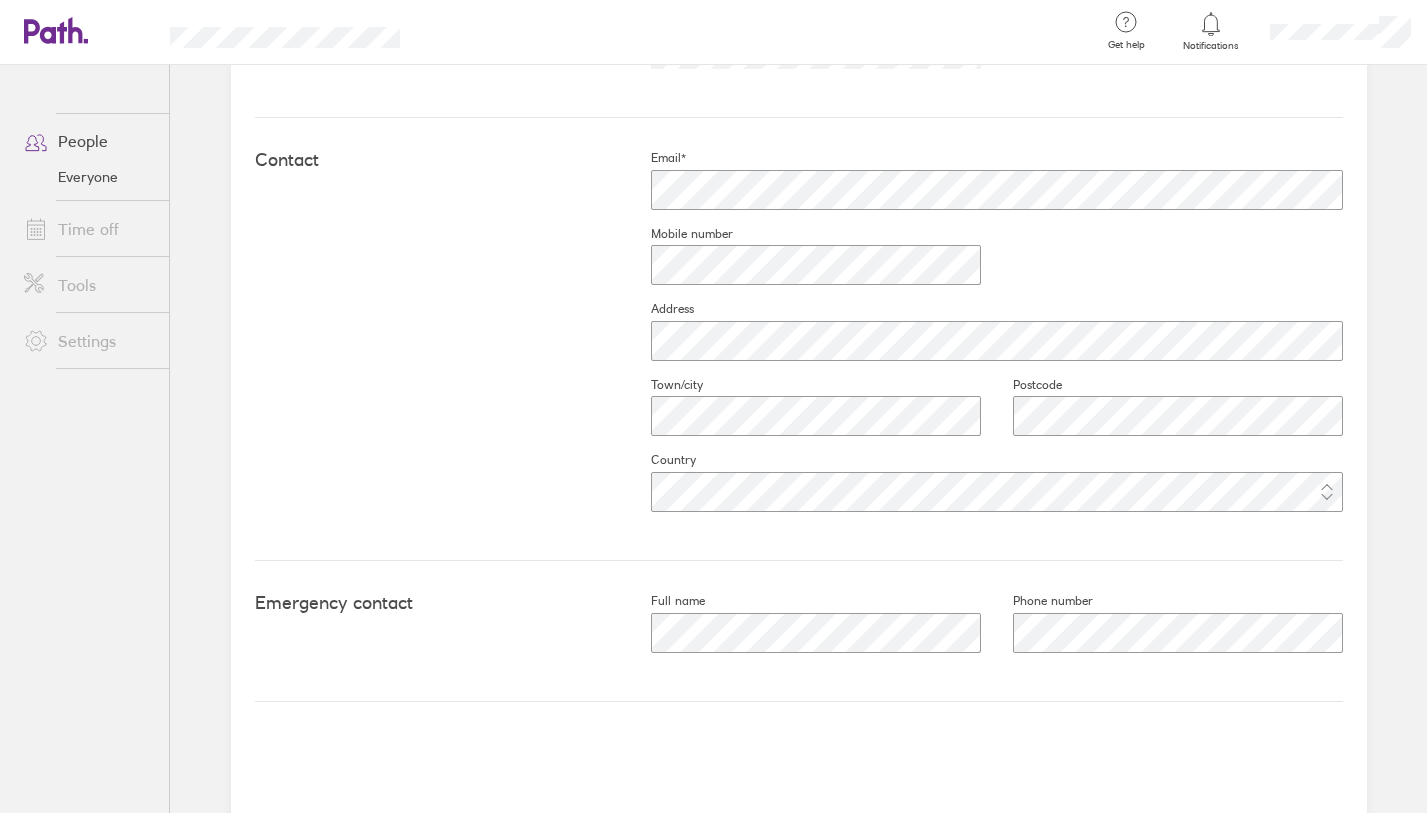 scroll, scrollTop: 827, scrollLeft: 0, axis: vertical 